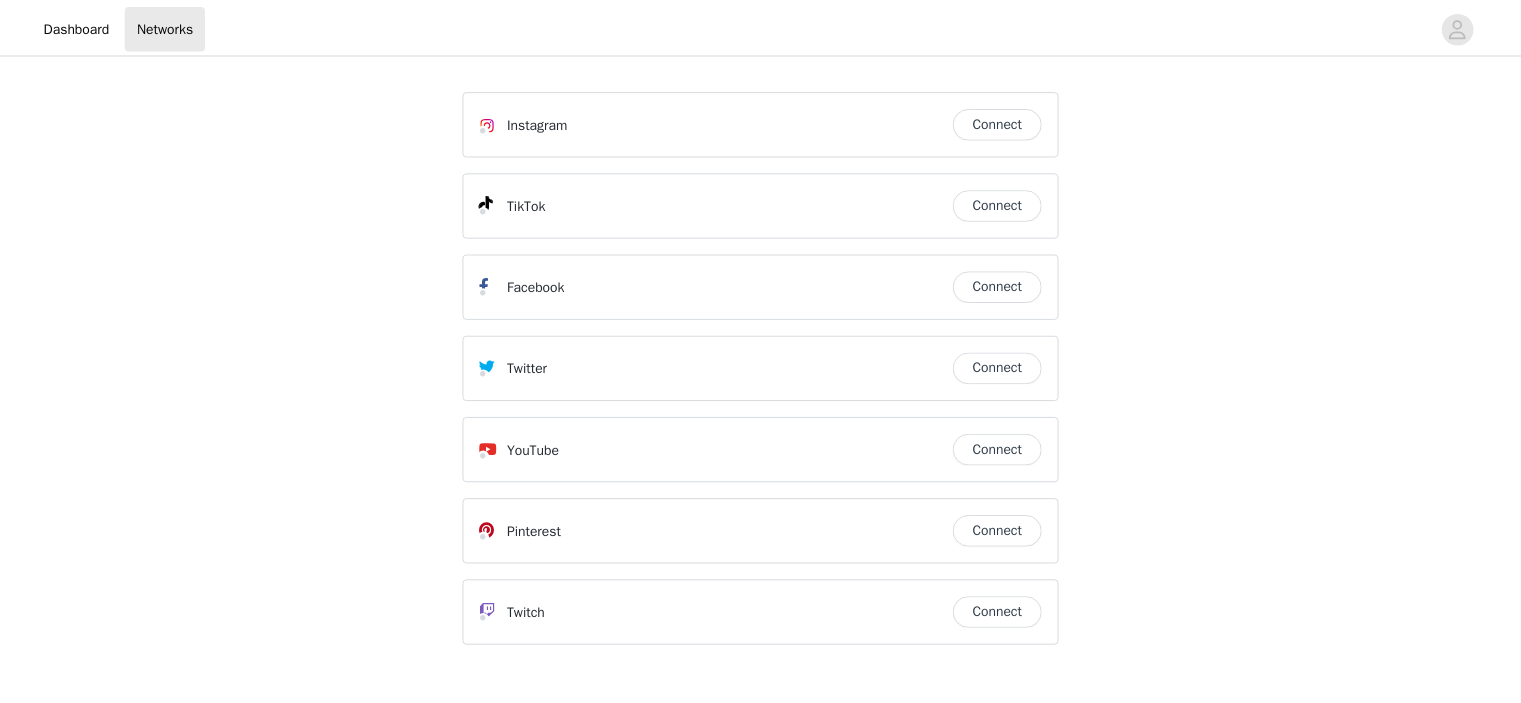 scroll, scrollTop: 0, scrollLeft: 0, axis: both 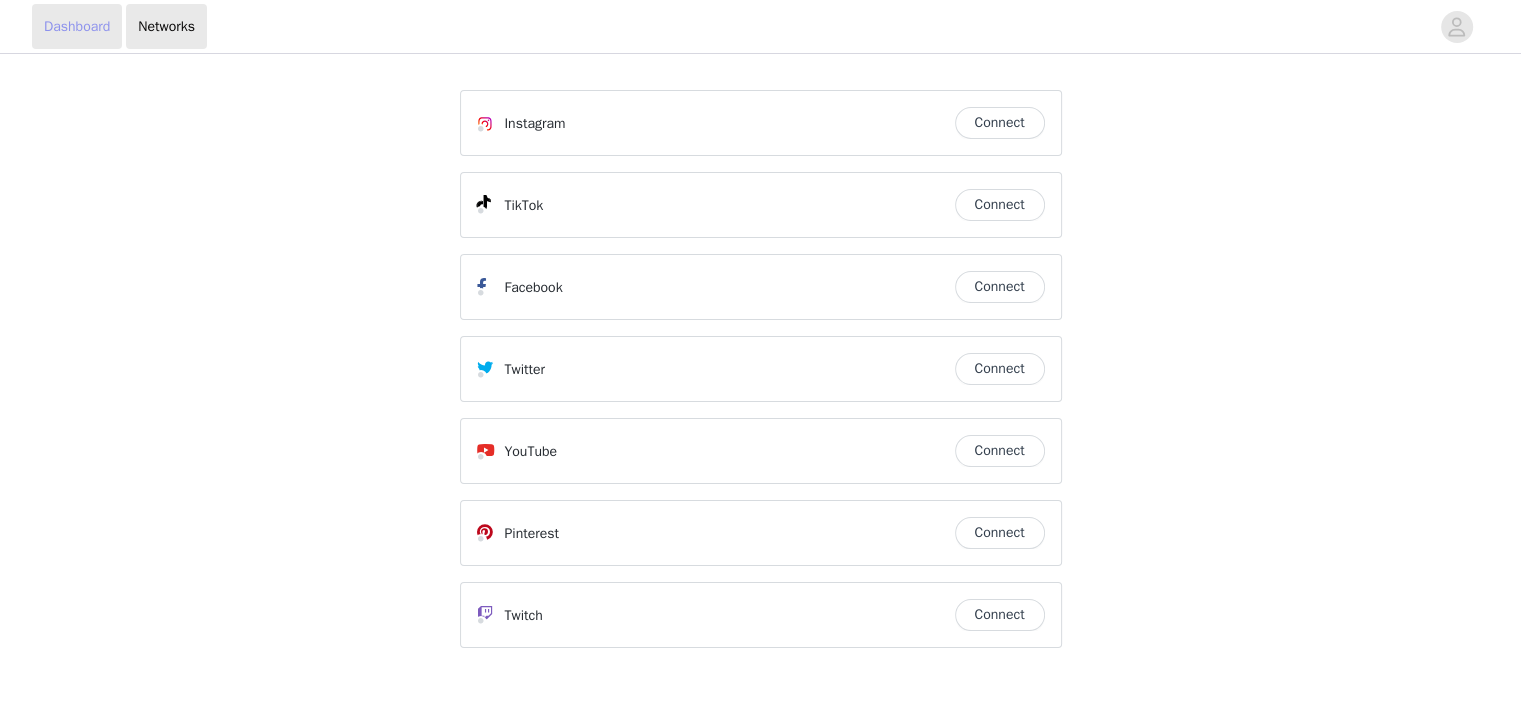 click on "Dashboard" at bounding box center (77, 26) 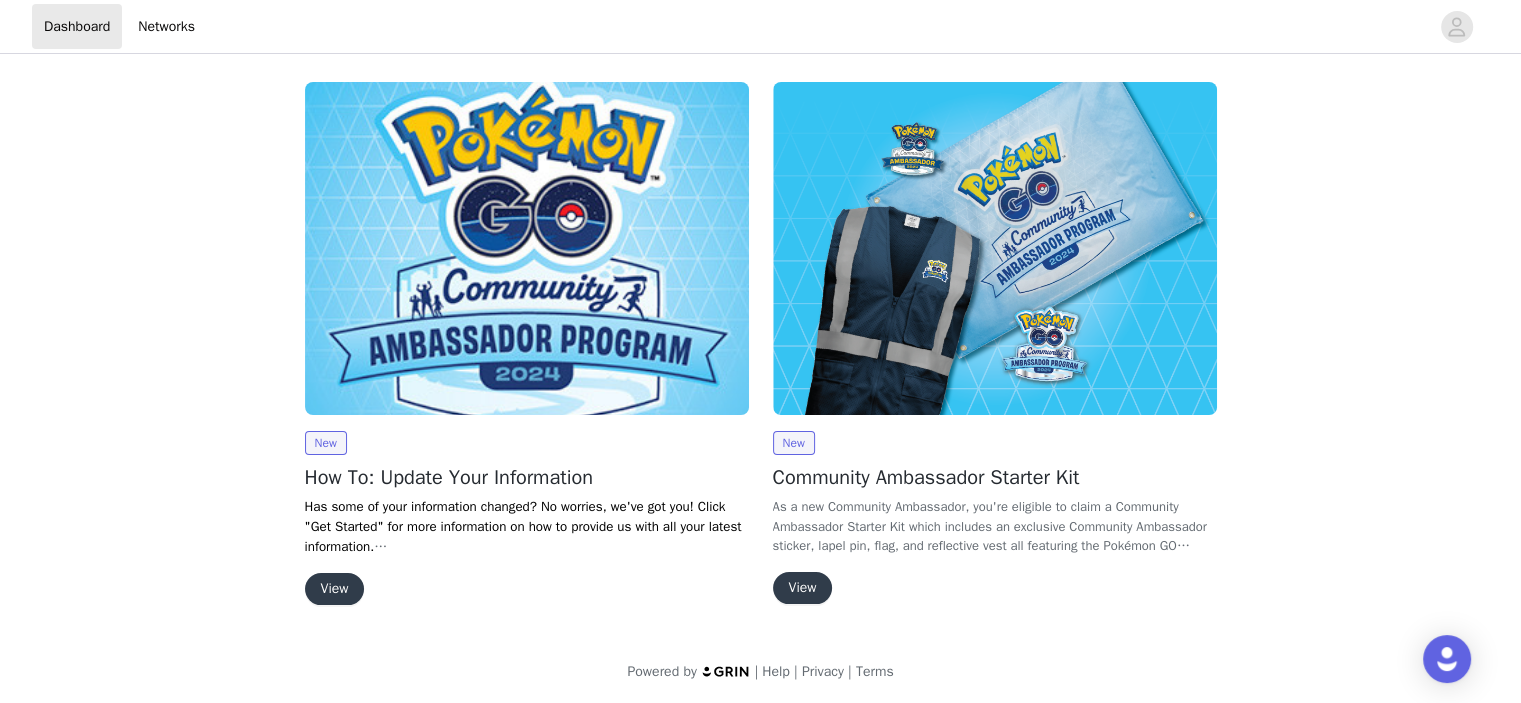 click on "View" at bounding box center [803, 588] 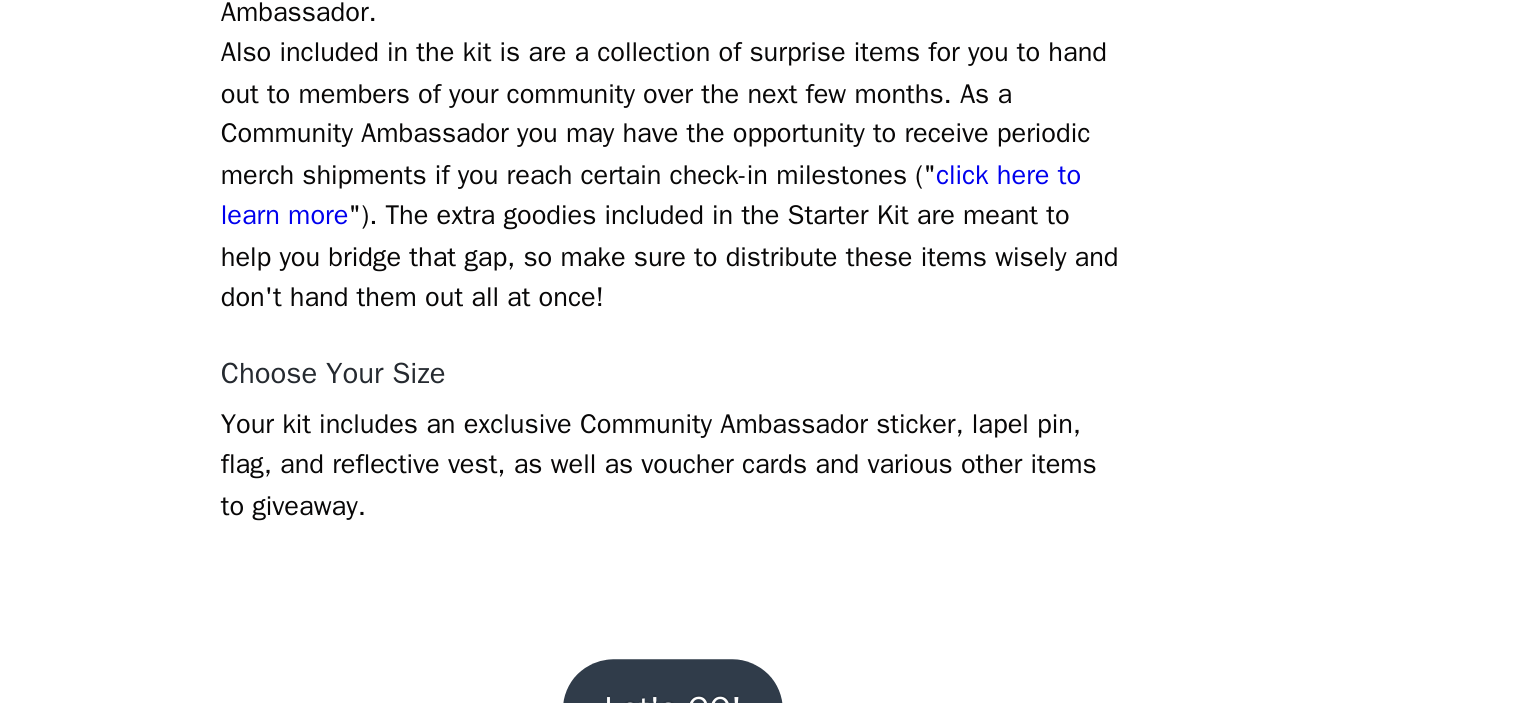 scroll, scrollTop: 477, scrollLeft: 0, axis: vertical 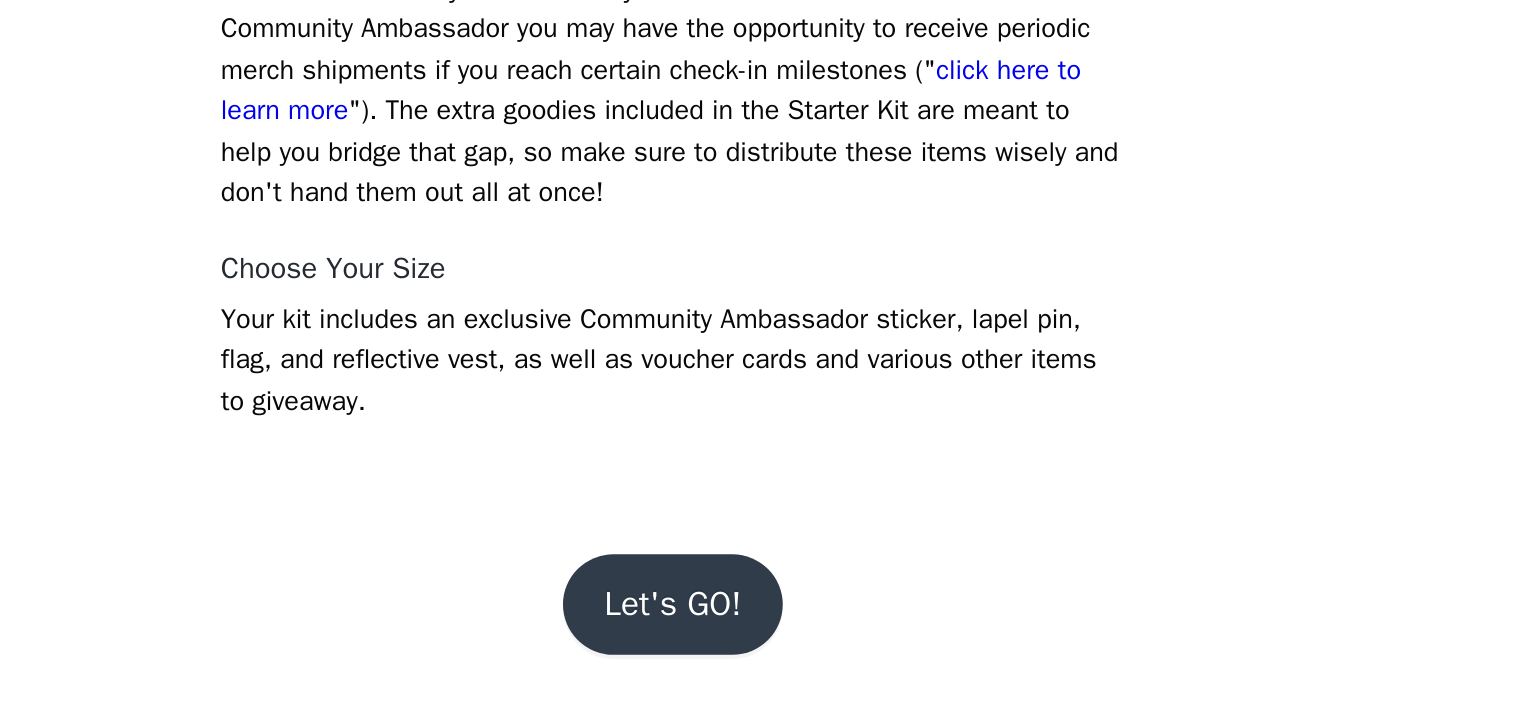 click on "Let's GO!" at bounding box center [761, 656] 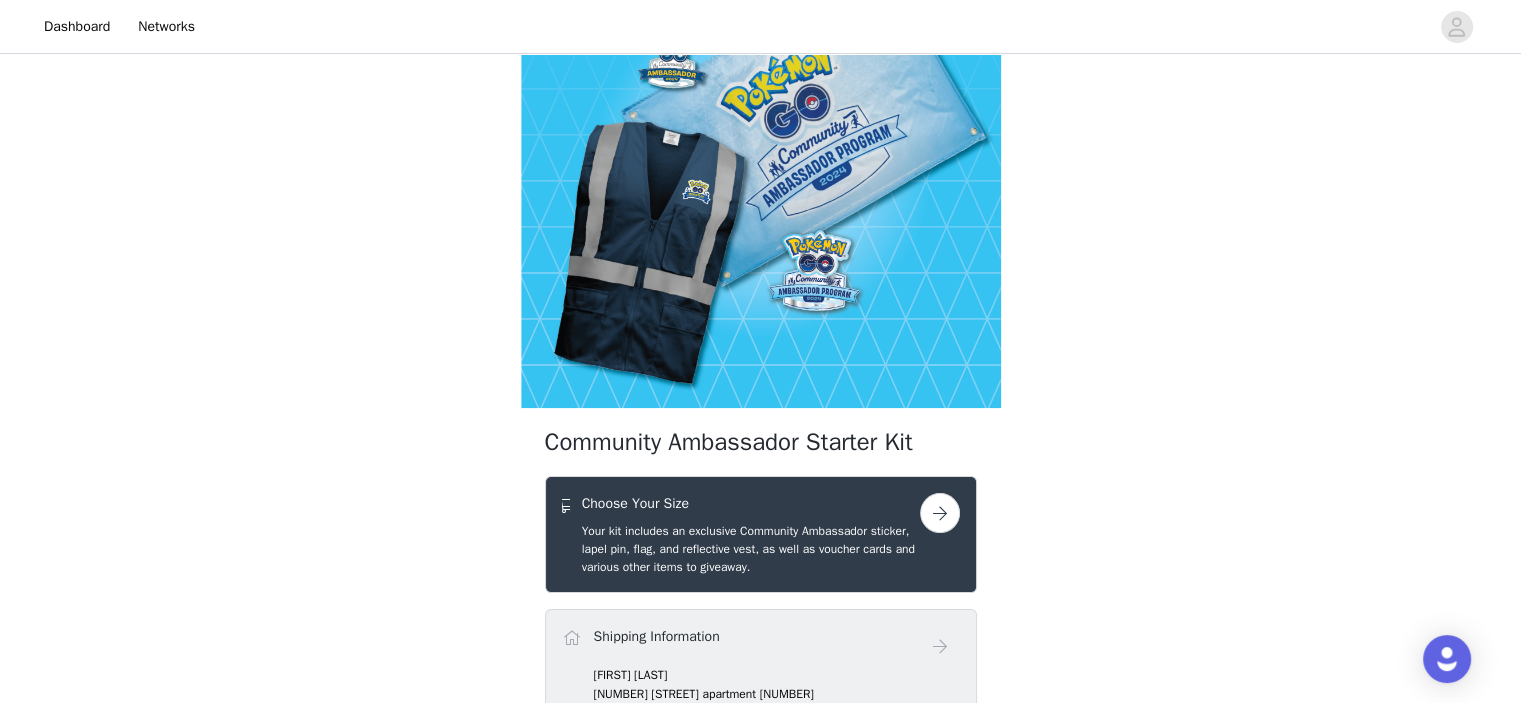 scroll, scrollTop: 132, scrollLeft: 0, axis: vertical 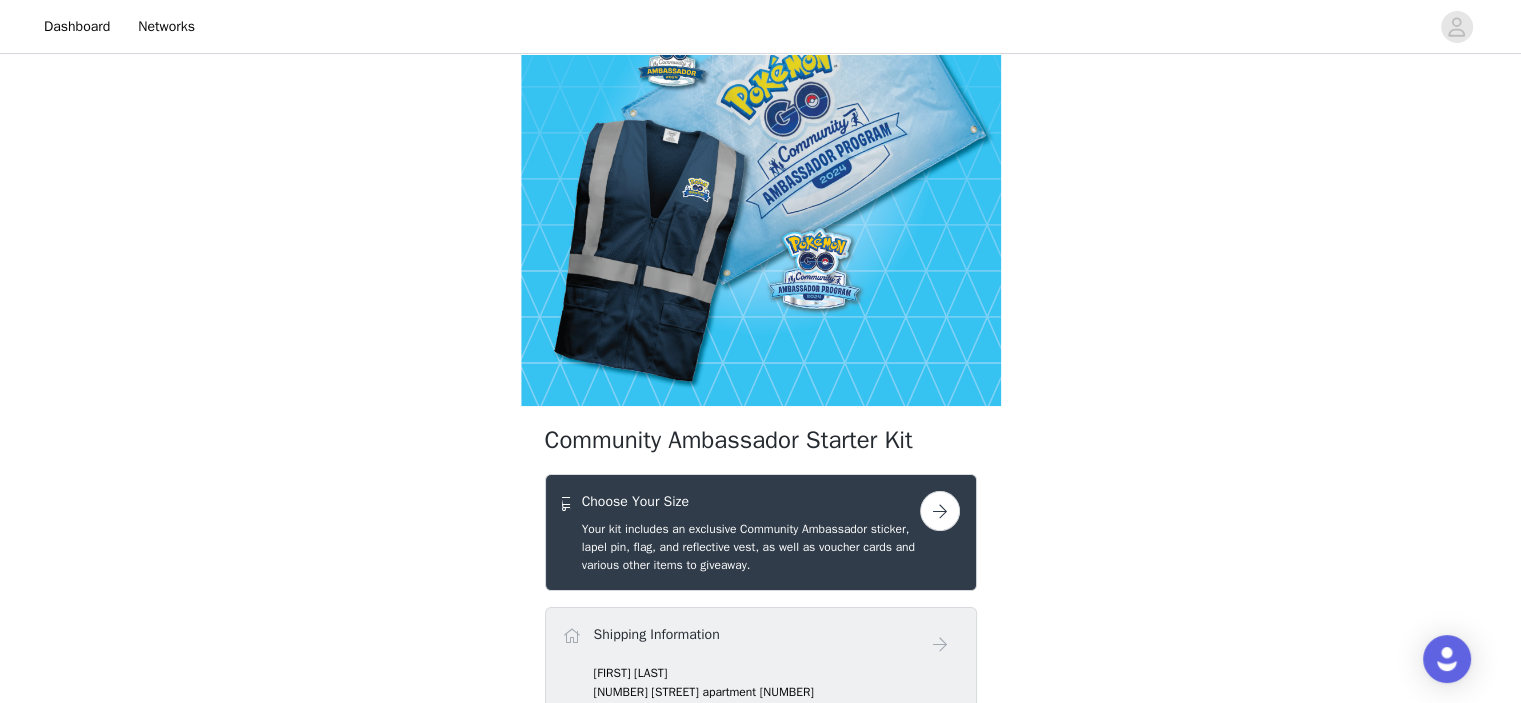 click at bounding box center [940, 511] 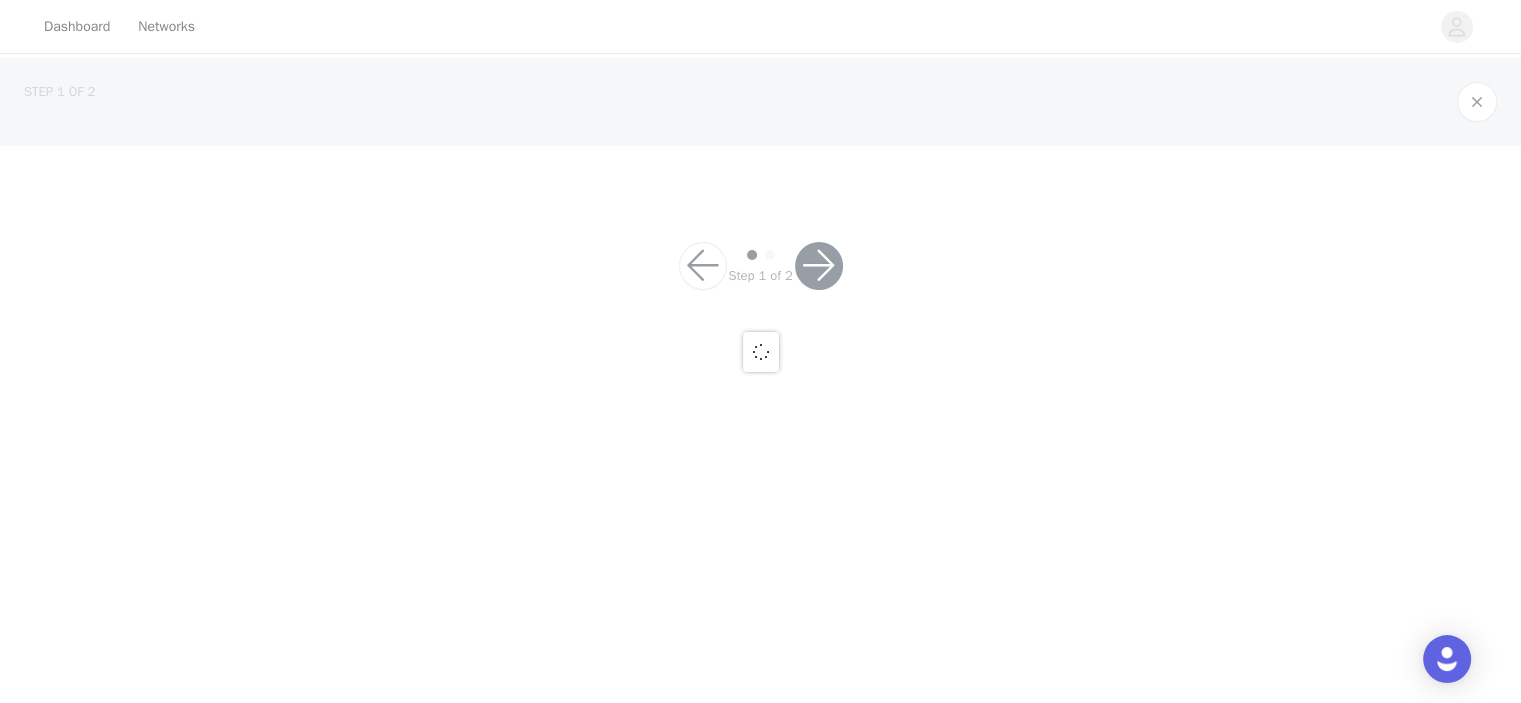 scroll, scrollTop: 0, scrollLeft: 0, axis: both 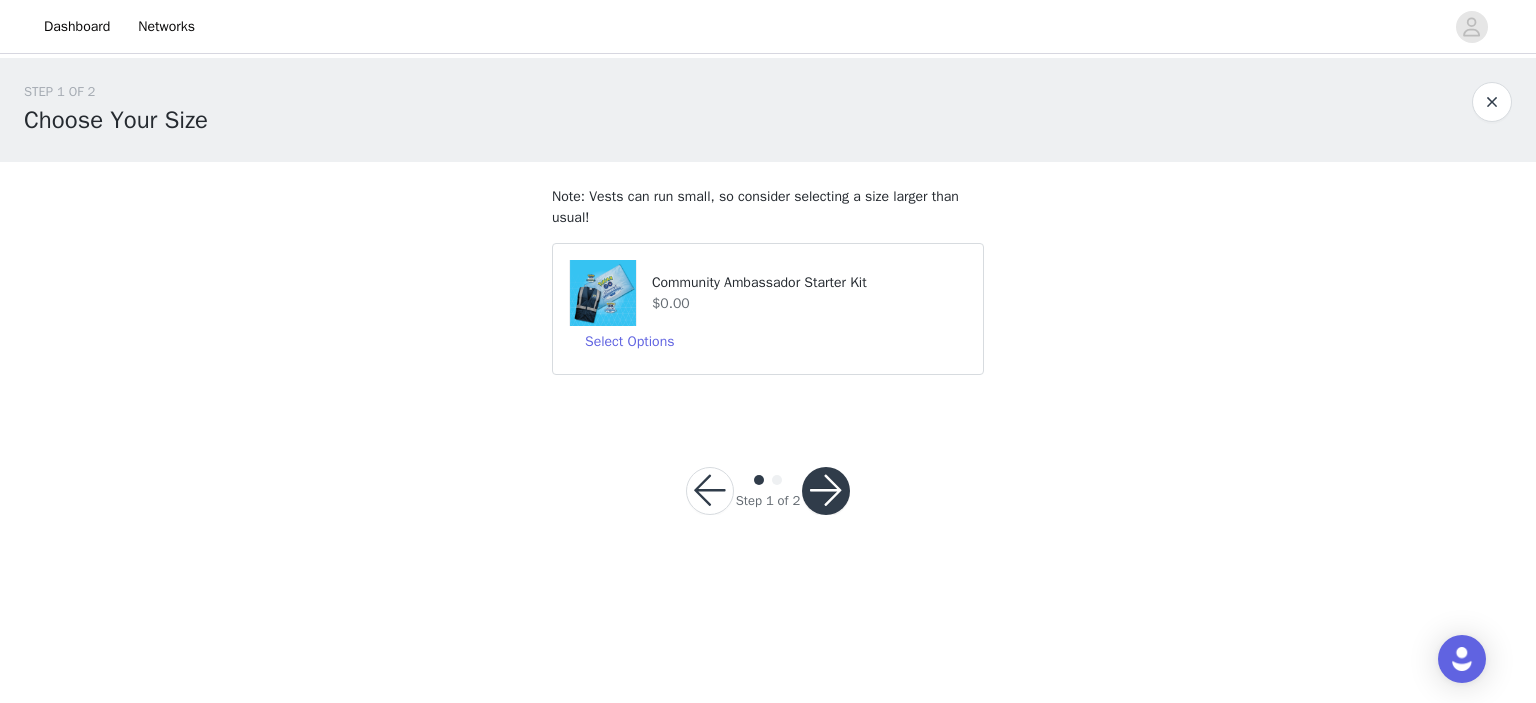 click at bounding box center (710, 491) 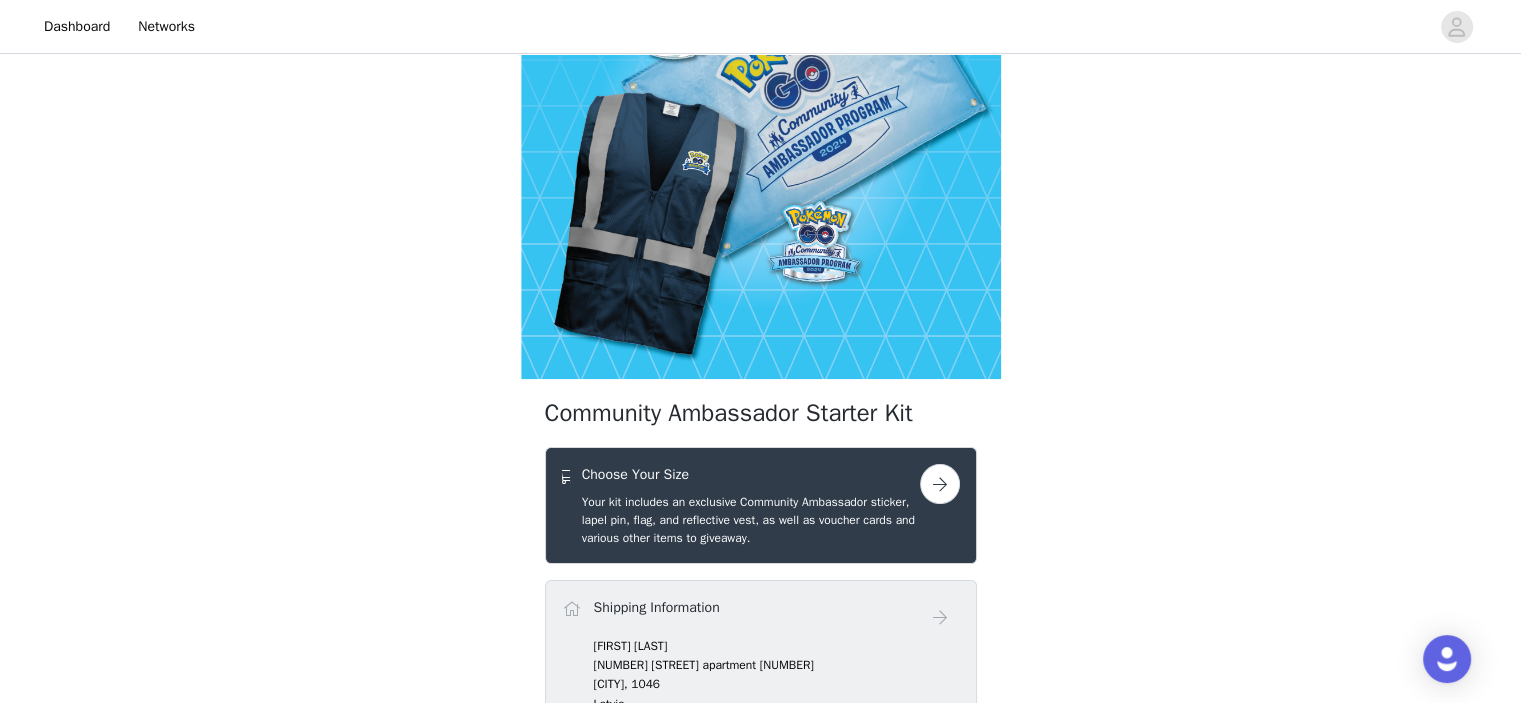 scroll, scrollTop: 157, scrollLeft: 0, axis: vertical 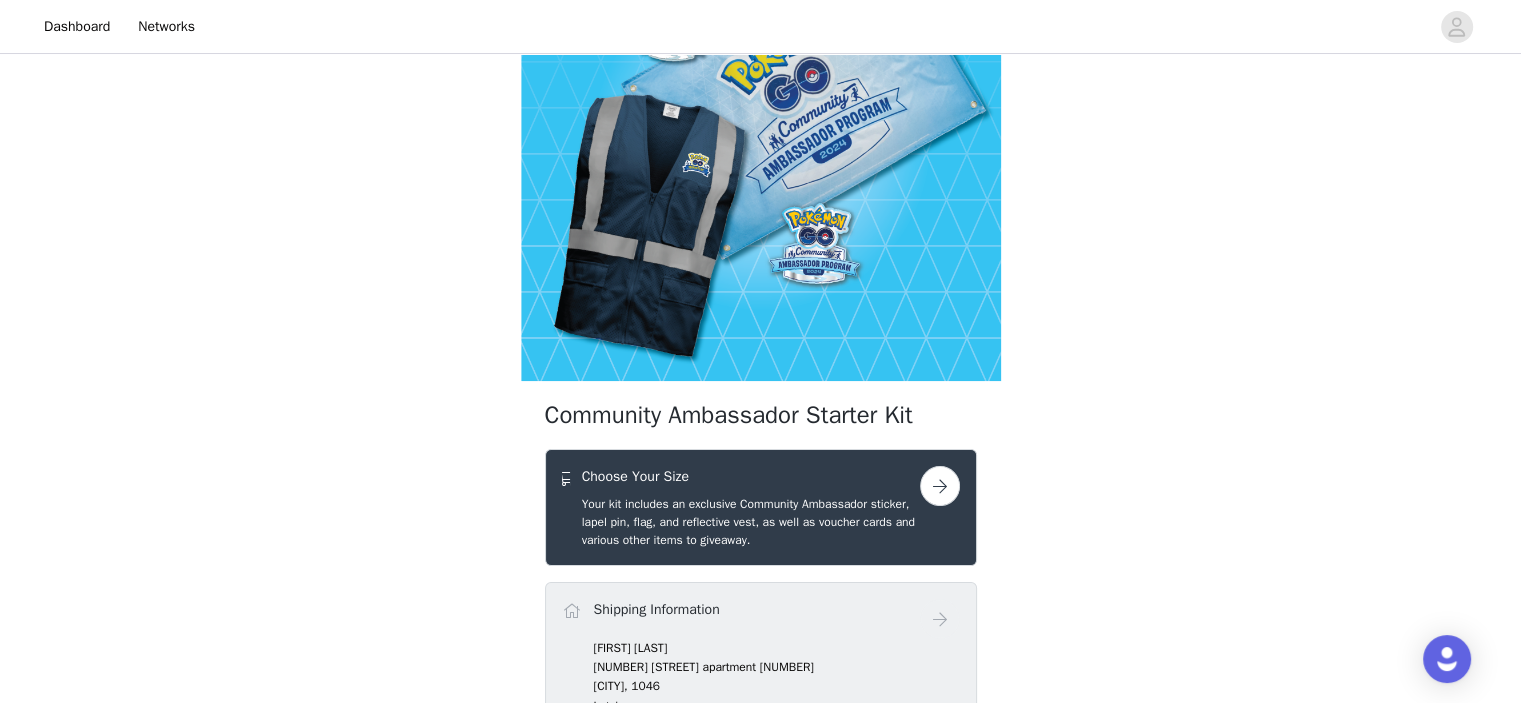 click at bounding box center (940, 486) 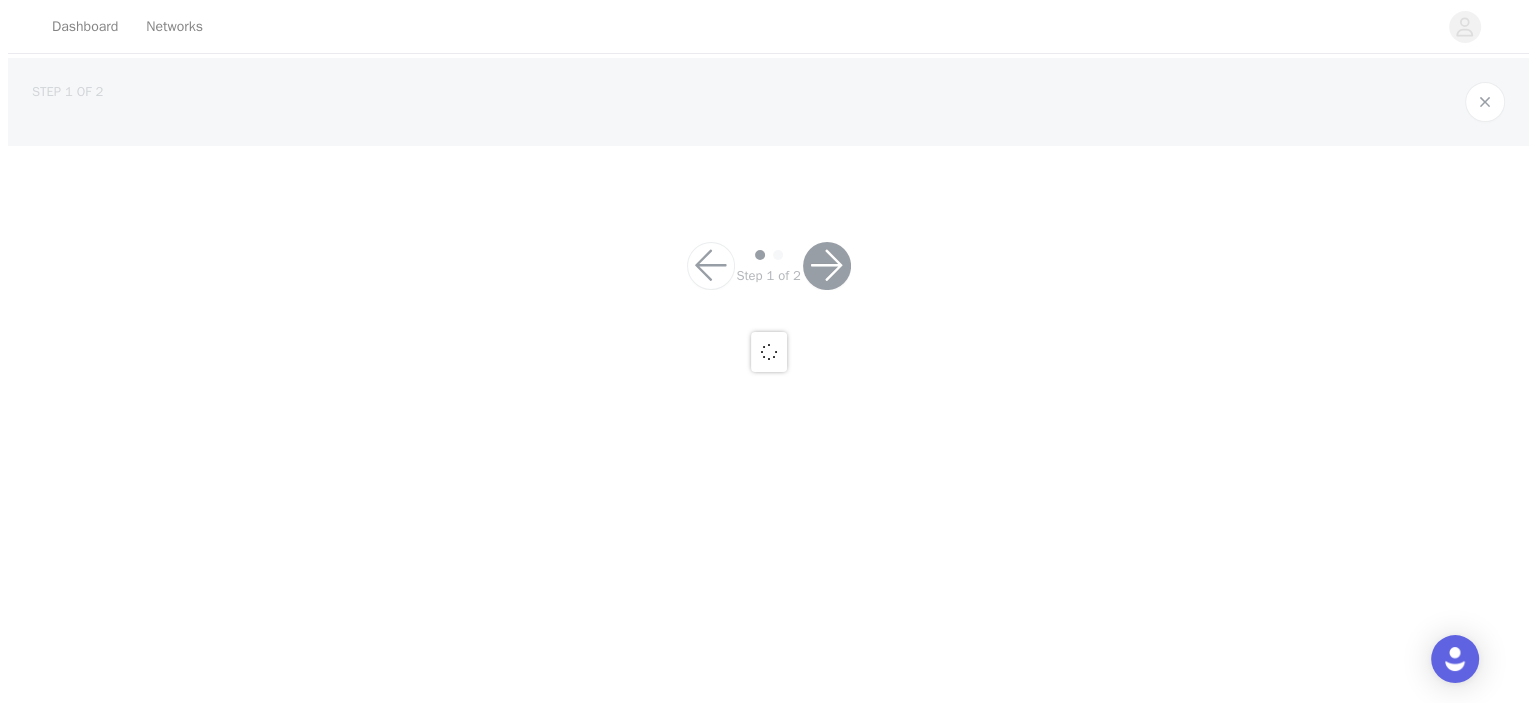 scroll, scrollTop: 0, scrollLeft: 0, axis: both 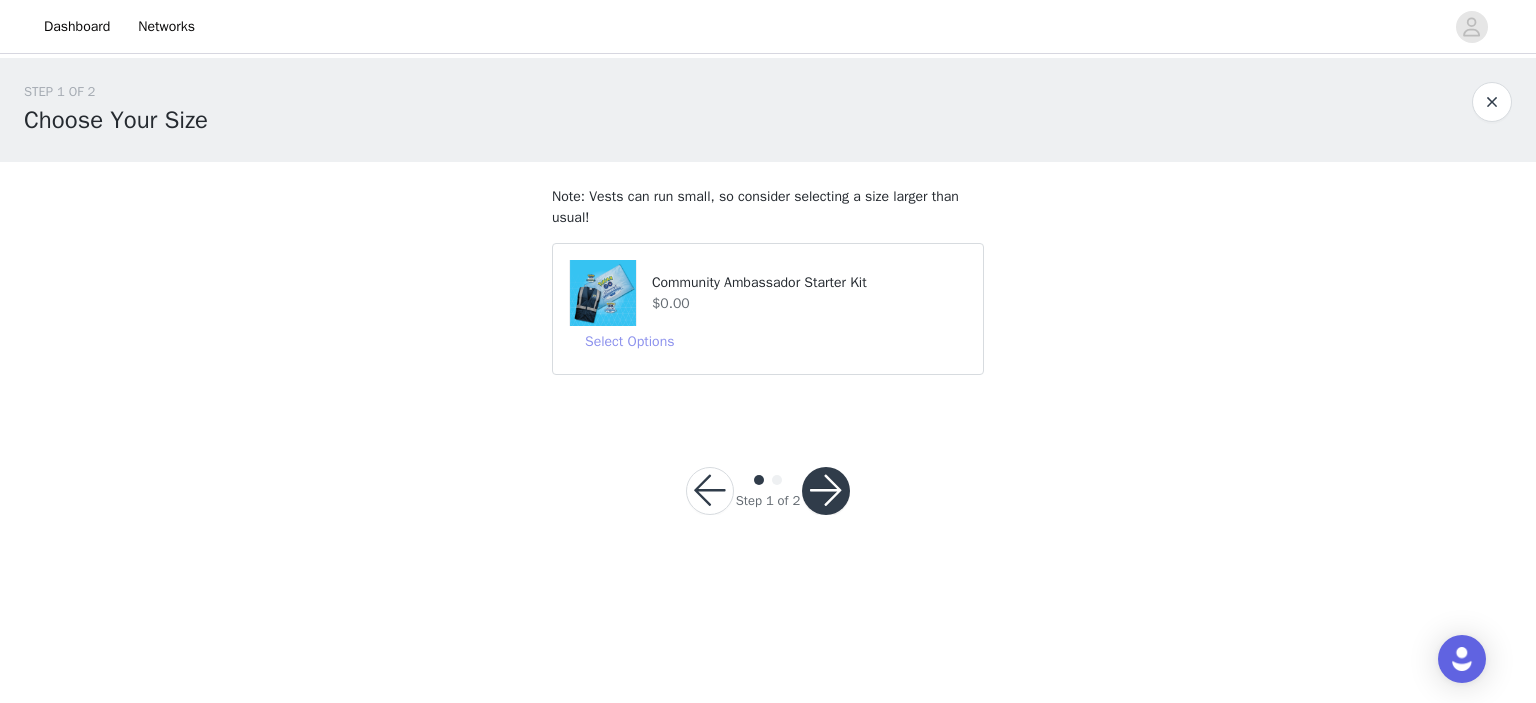 click on "Select Options" at bounding box center [629, 342] 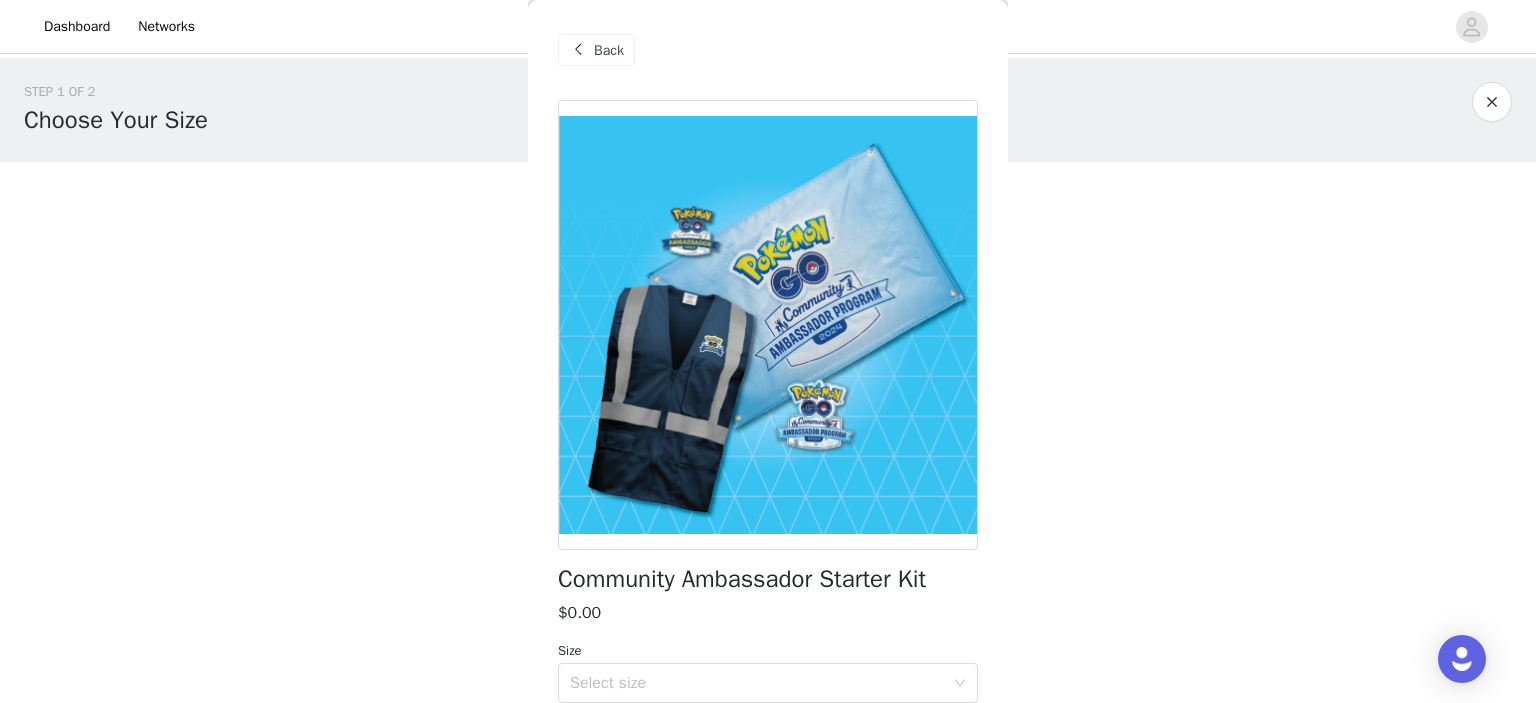 scroll, scrollTop: 179, scrollLeft: 0, axis: vertical 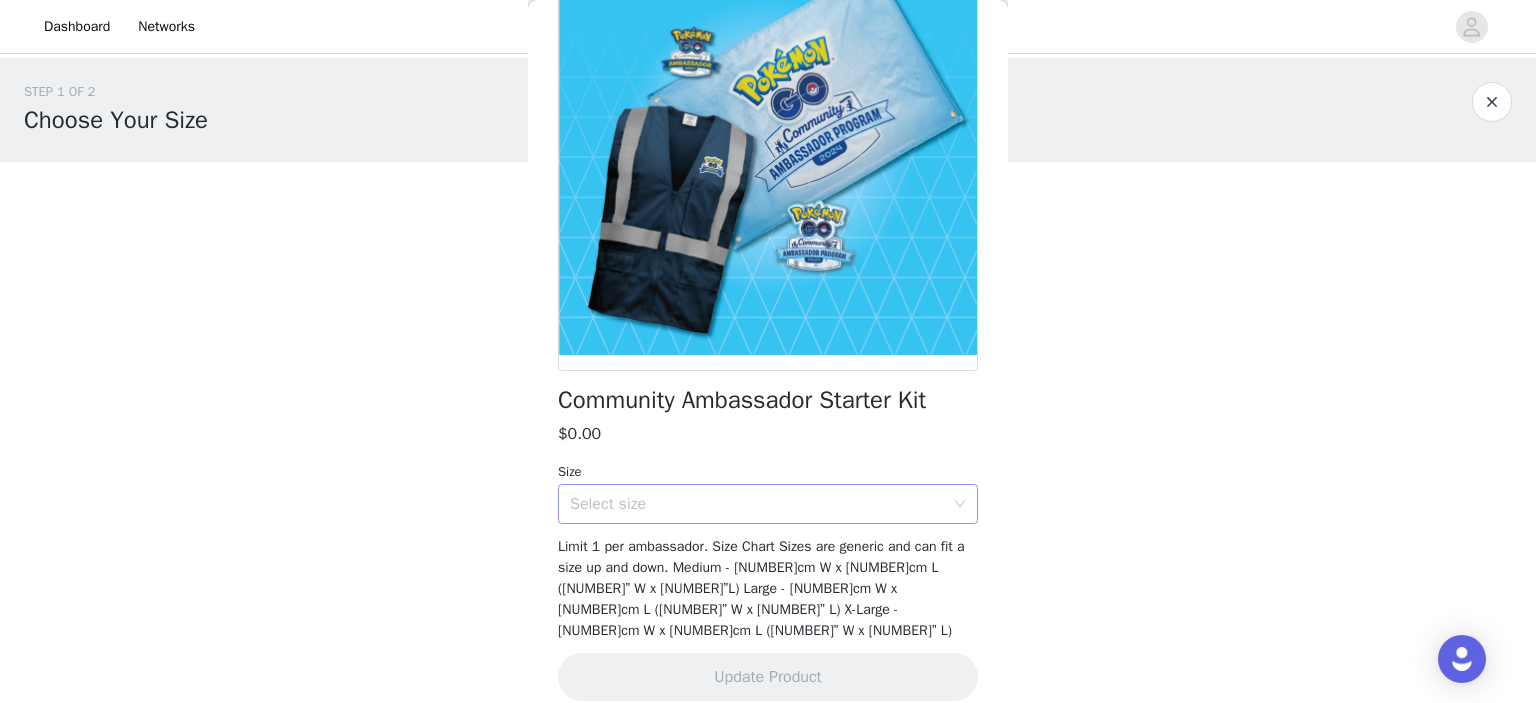 click on "Select size" at bounding box center (757, 504) 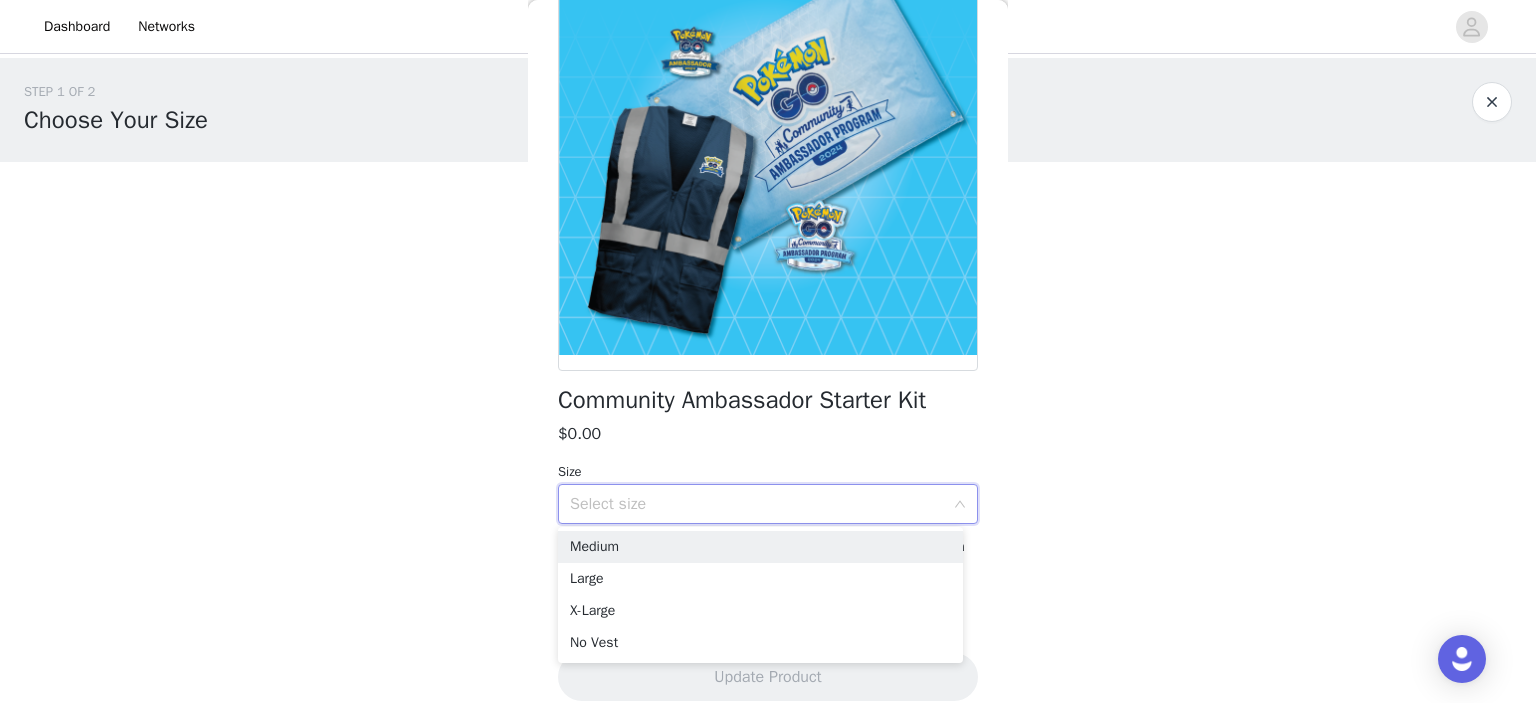 click on "Select size" at bounding box center (757, 504) 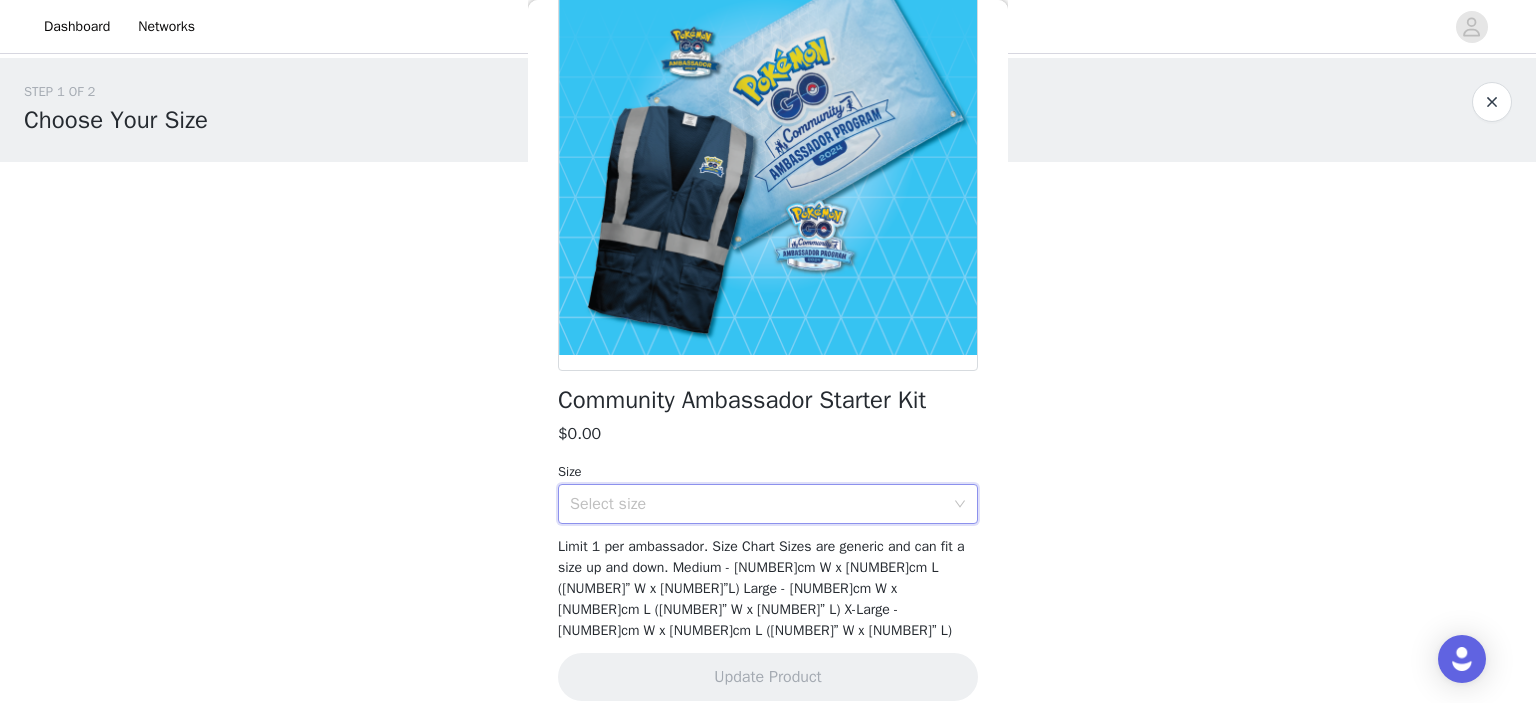click on "Select size" at bounding box center (757, 504) 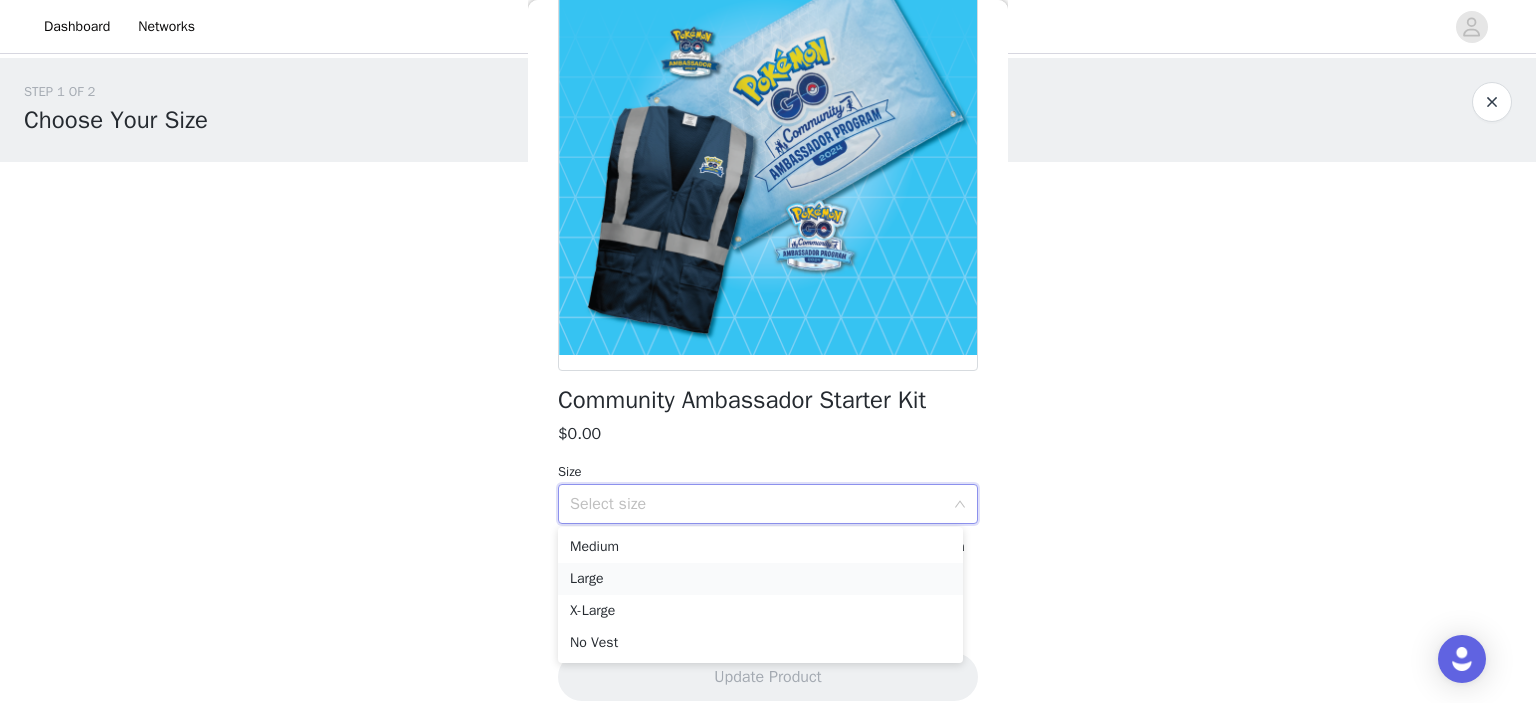 click on "Large" at bounding box center [760, 579] 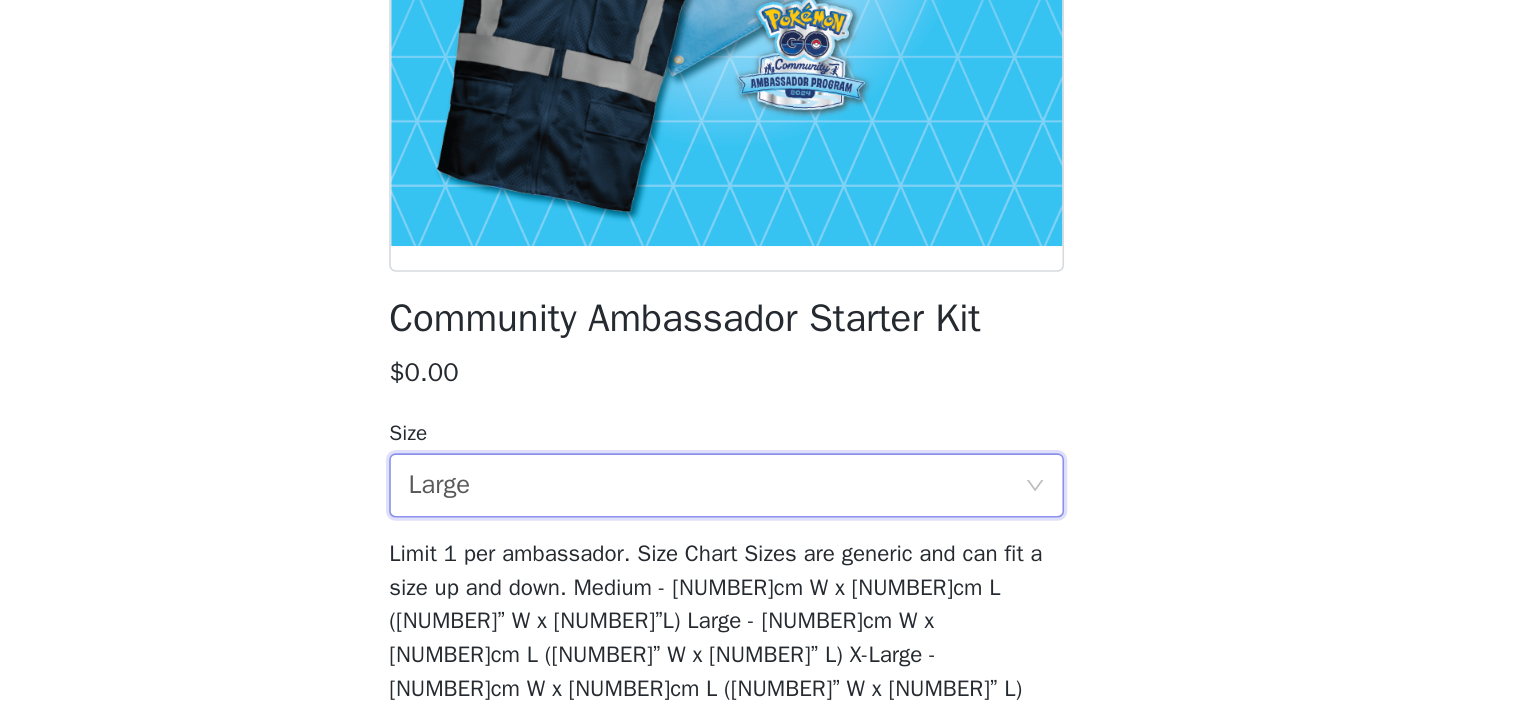 scroll, scrollTop: 0, scrollLeft: 0, axis: both 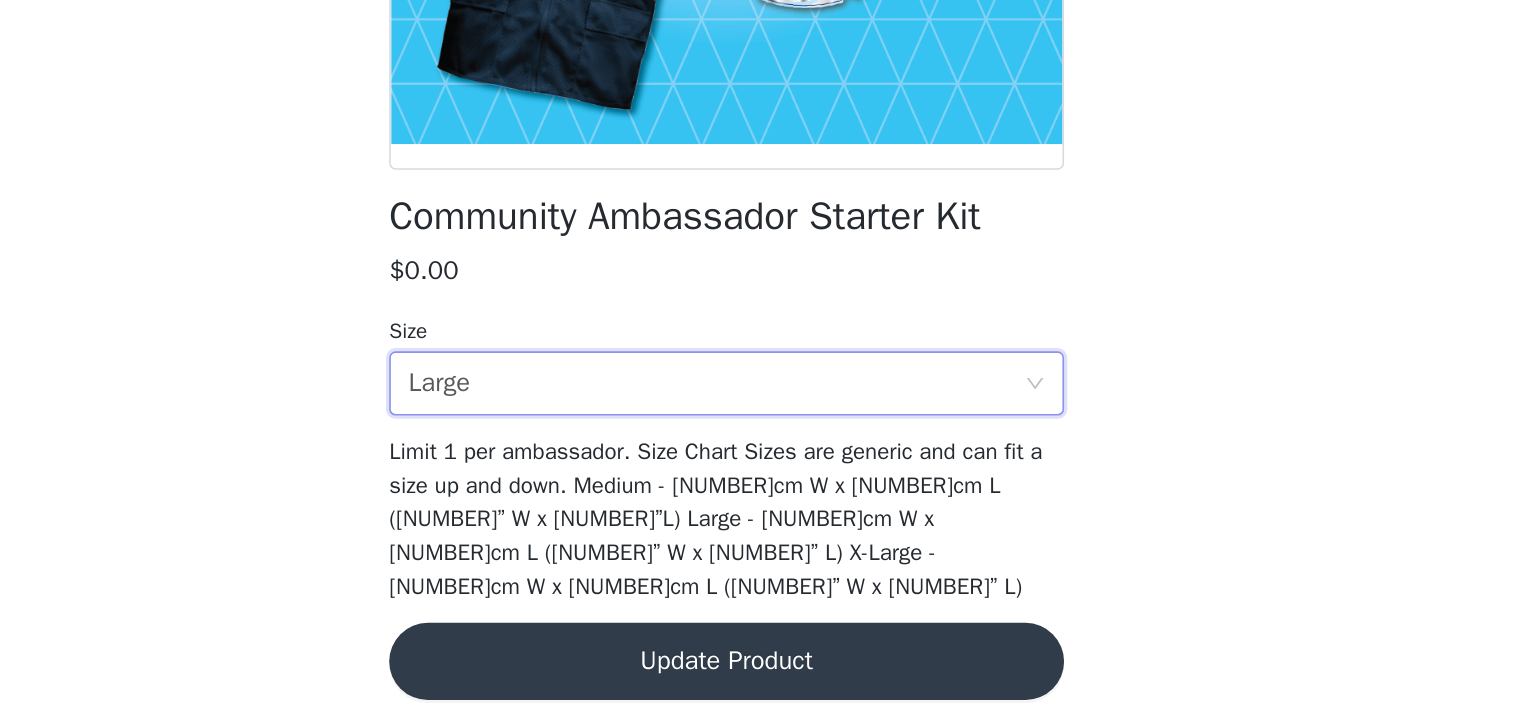 click on "Update Product" at bounding box center (768, 677) 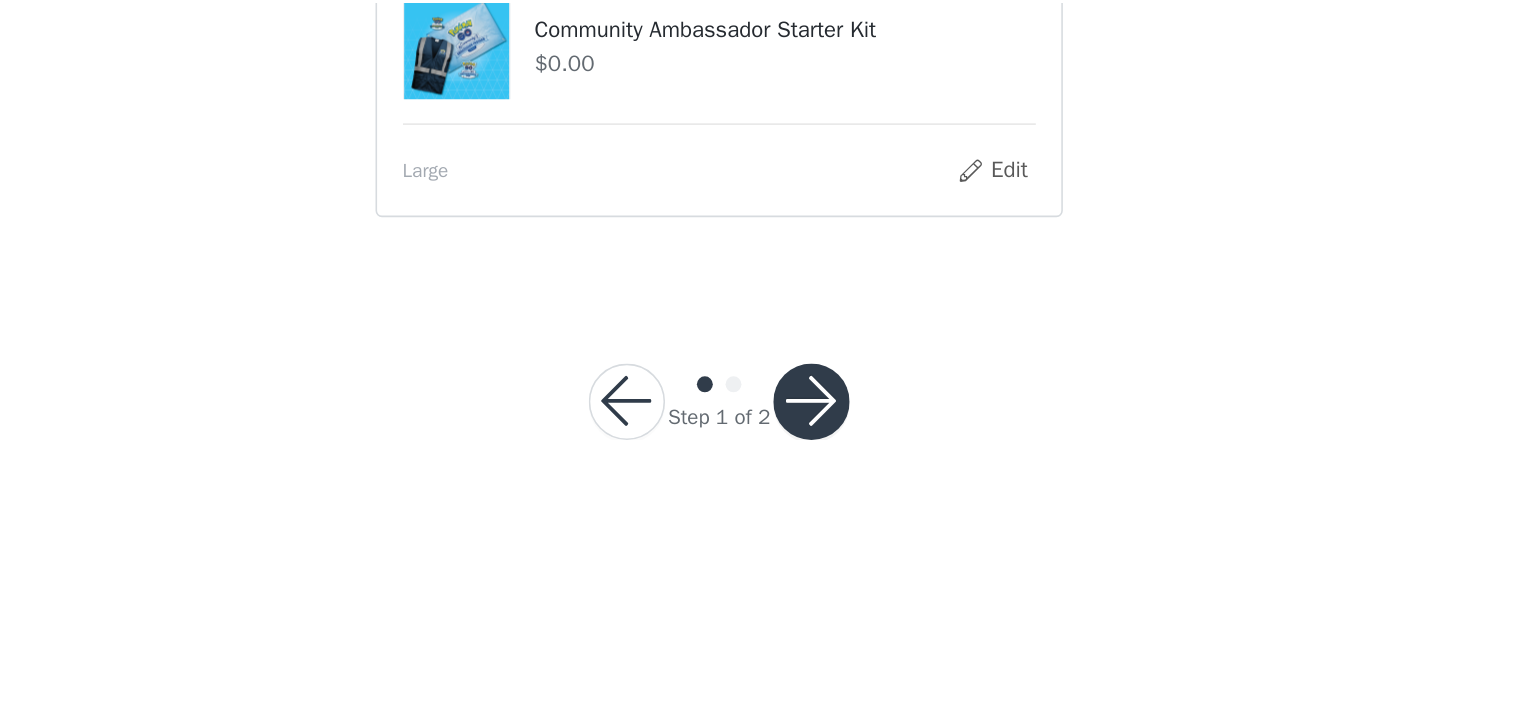 scroll, scrollTop: 0, scrollLeft: 0, axis: both 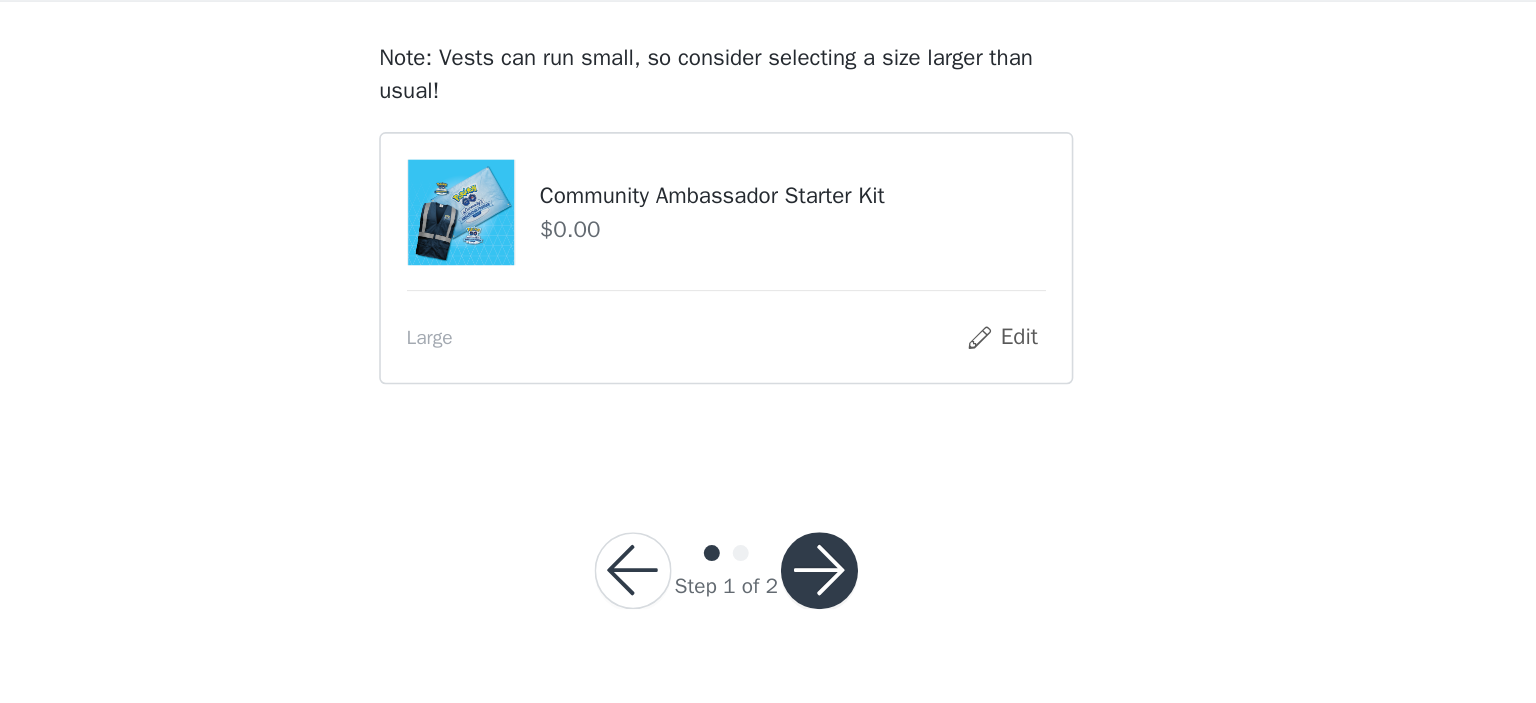 click at bounding box center (826, 516) 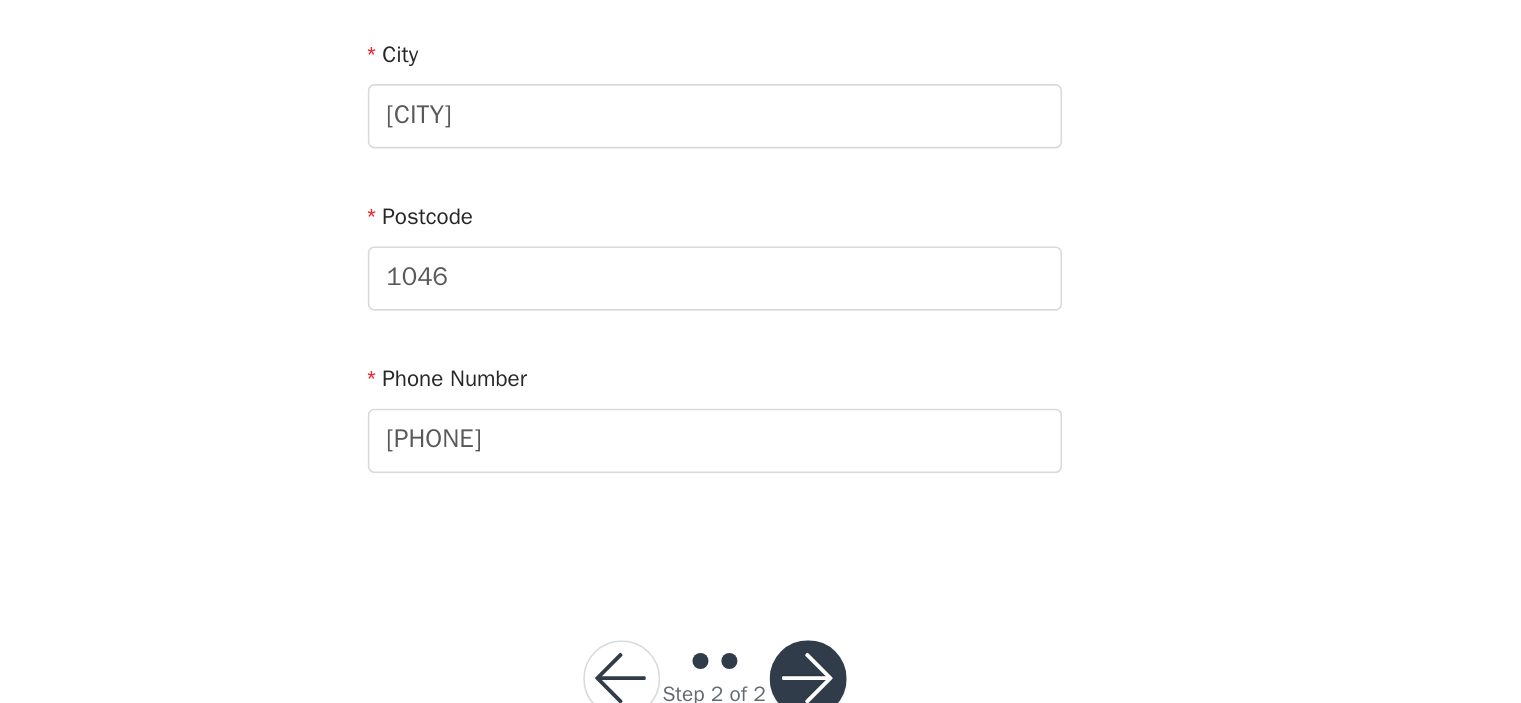 scroll, scrollTop: 580, scrollLeft: 0, axis: vertical 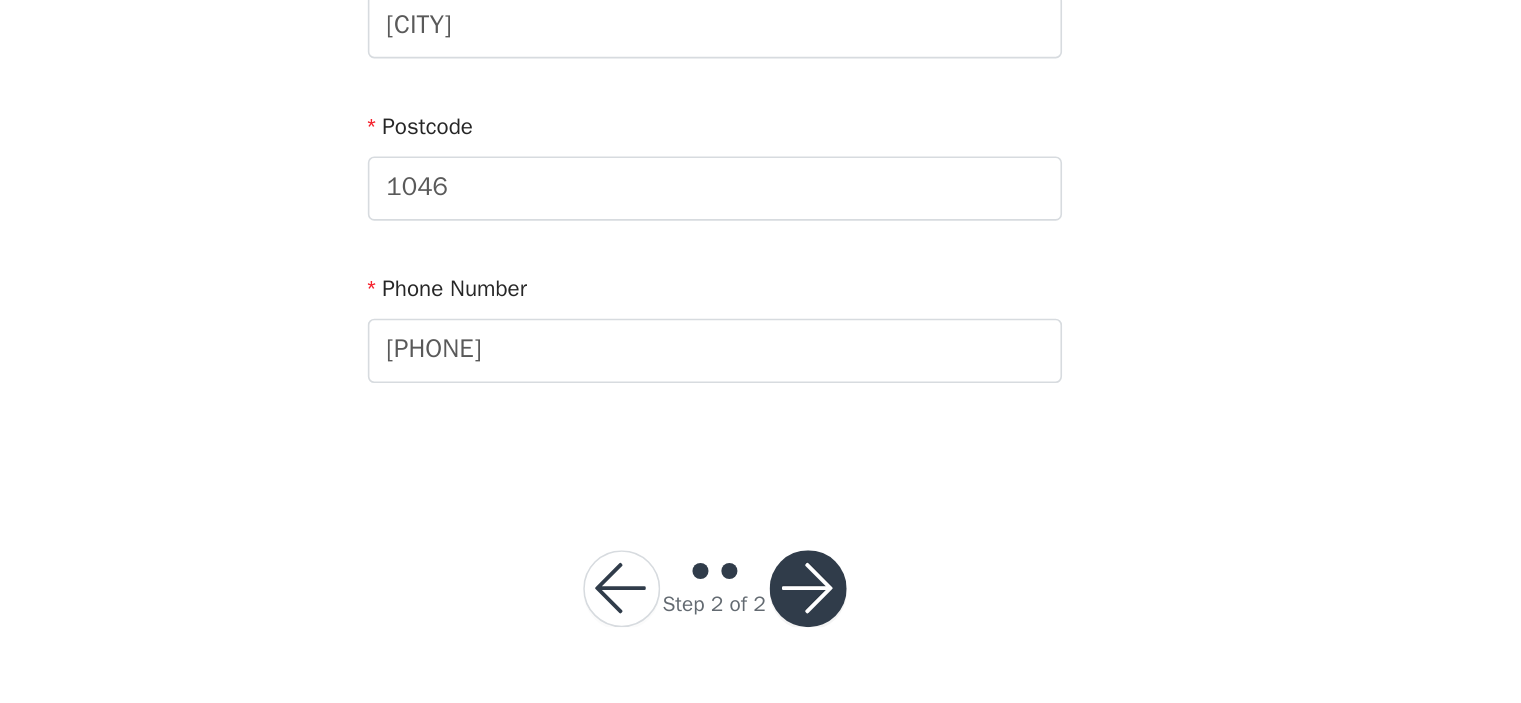 click at bounding box center (819, 632) 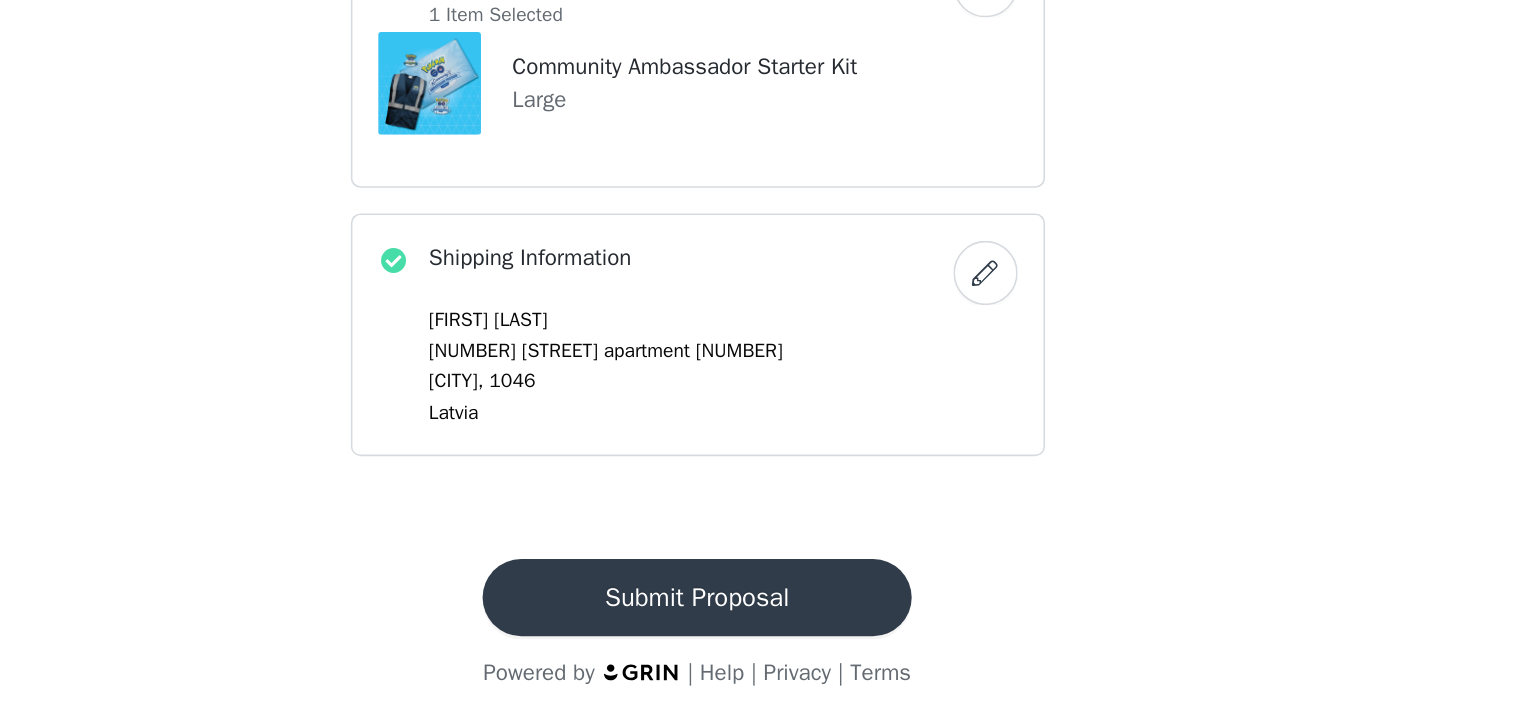 scroll, scrollTop: 388, scrollLeft: 0, axis: vertical 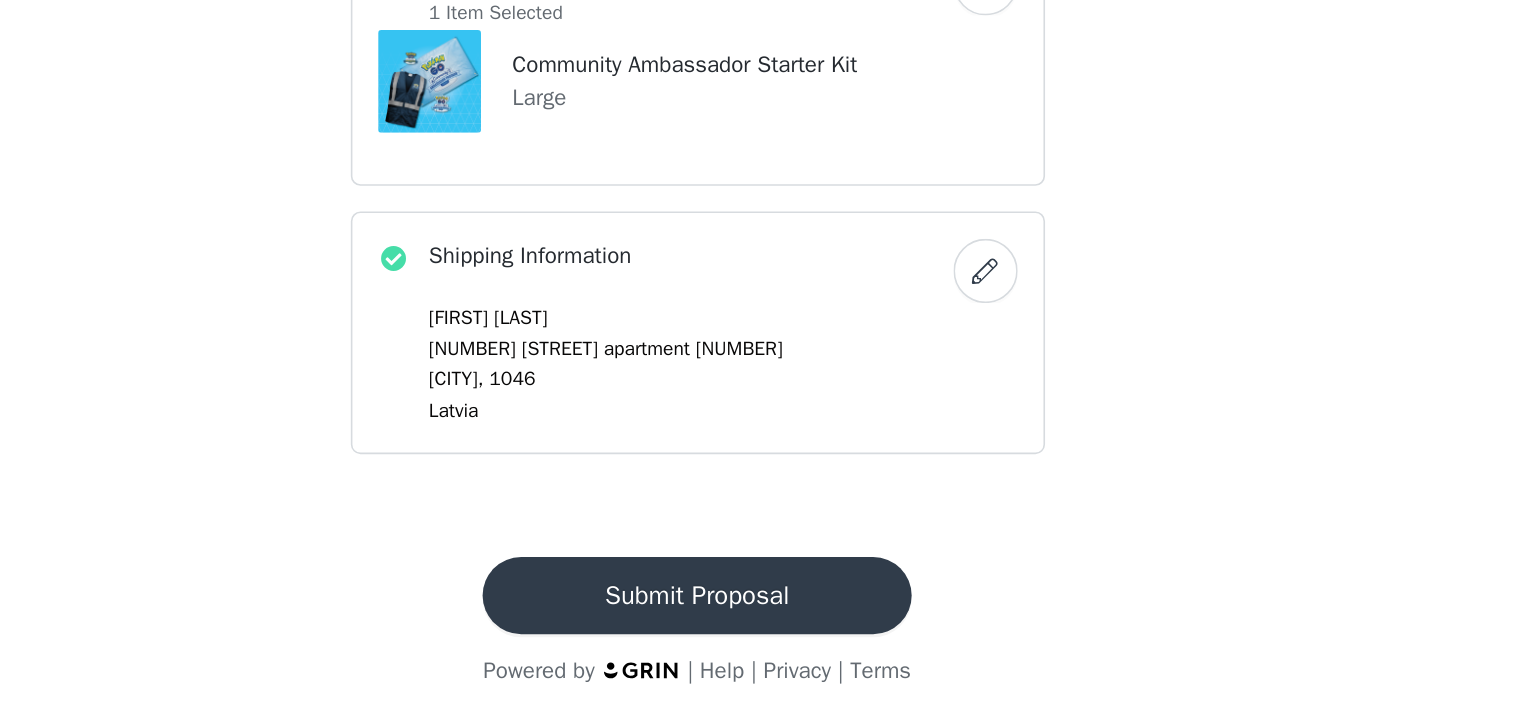 click on "Submit Proposal" at bounding box center [760, 636] 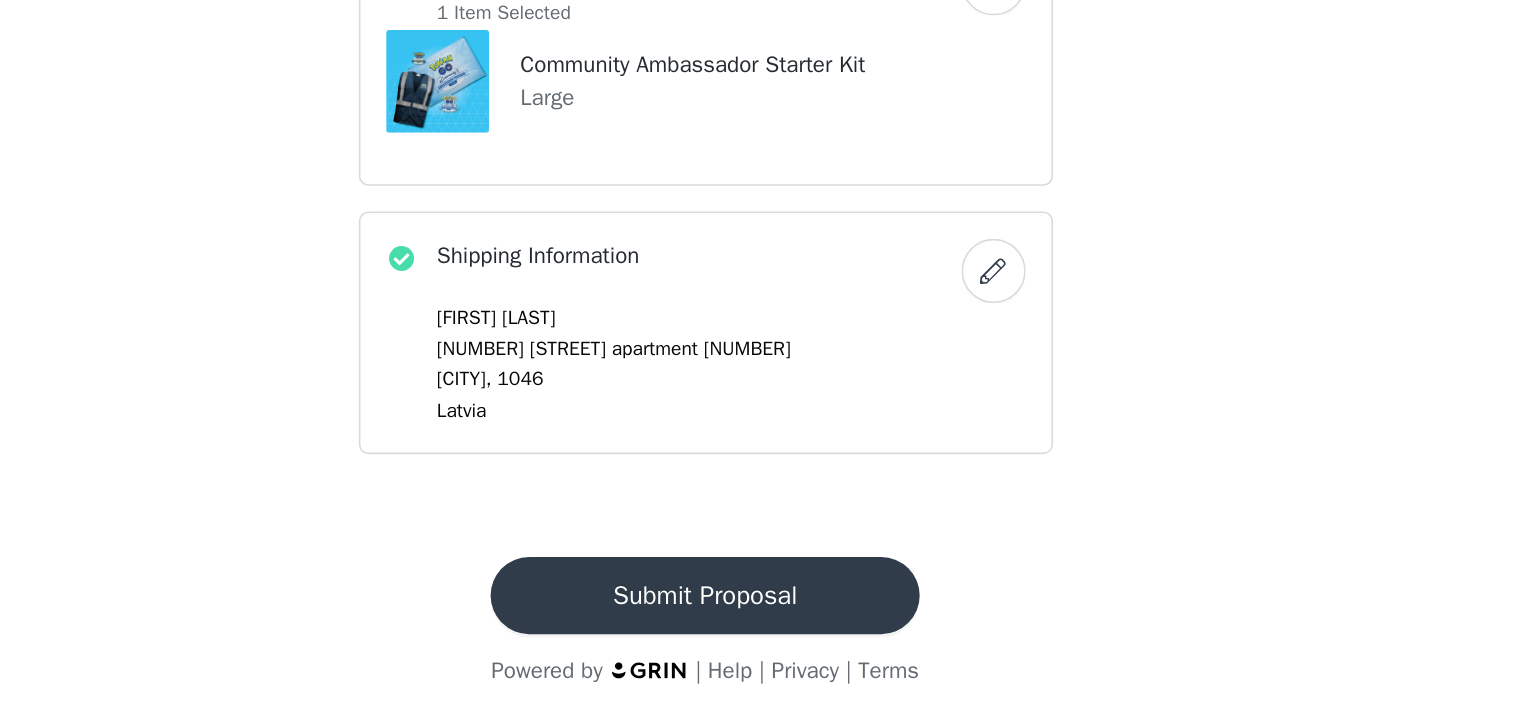 scroll, scrollTop: 0, scrollLeft: 0, axis: both 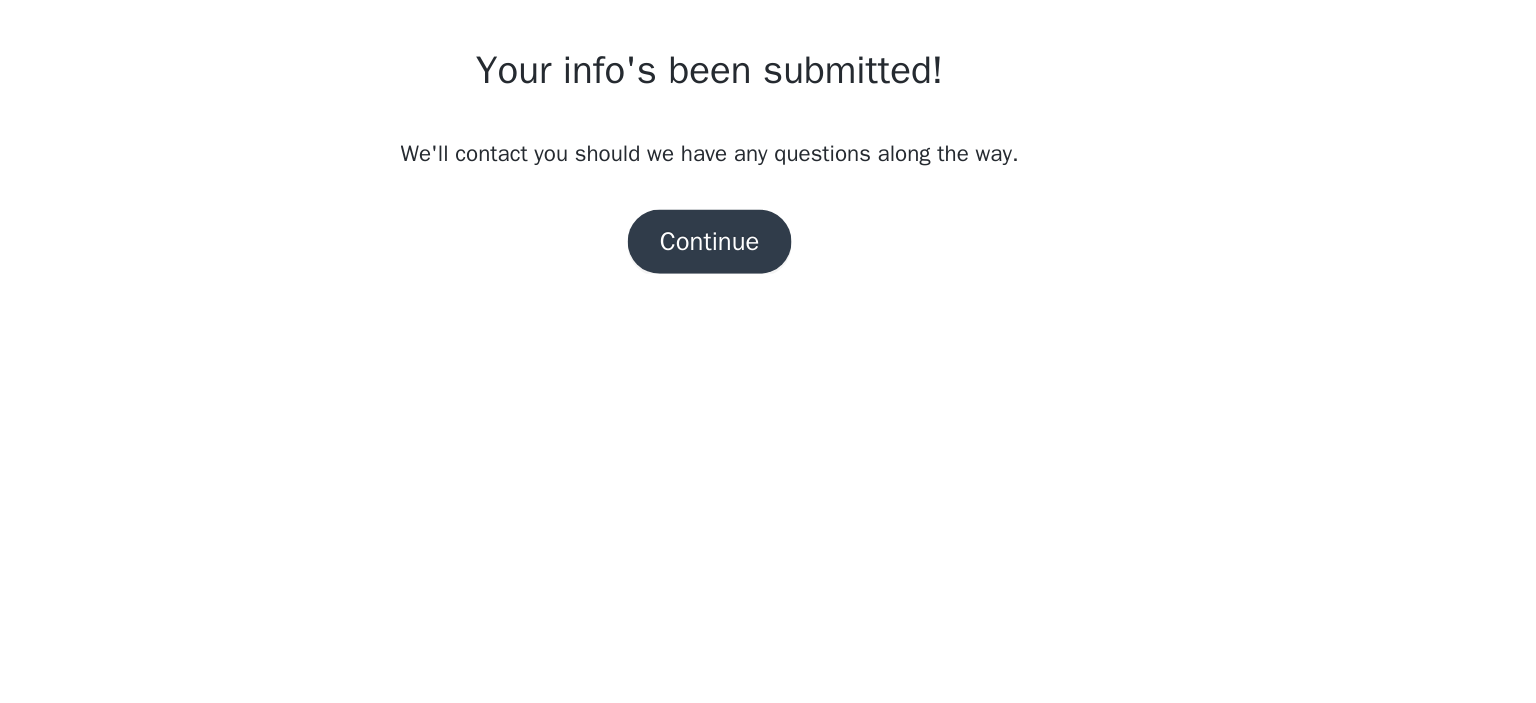 click on "Continue" at bounding box center (768, 332) 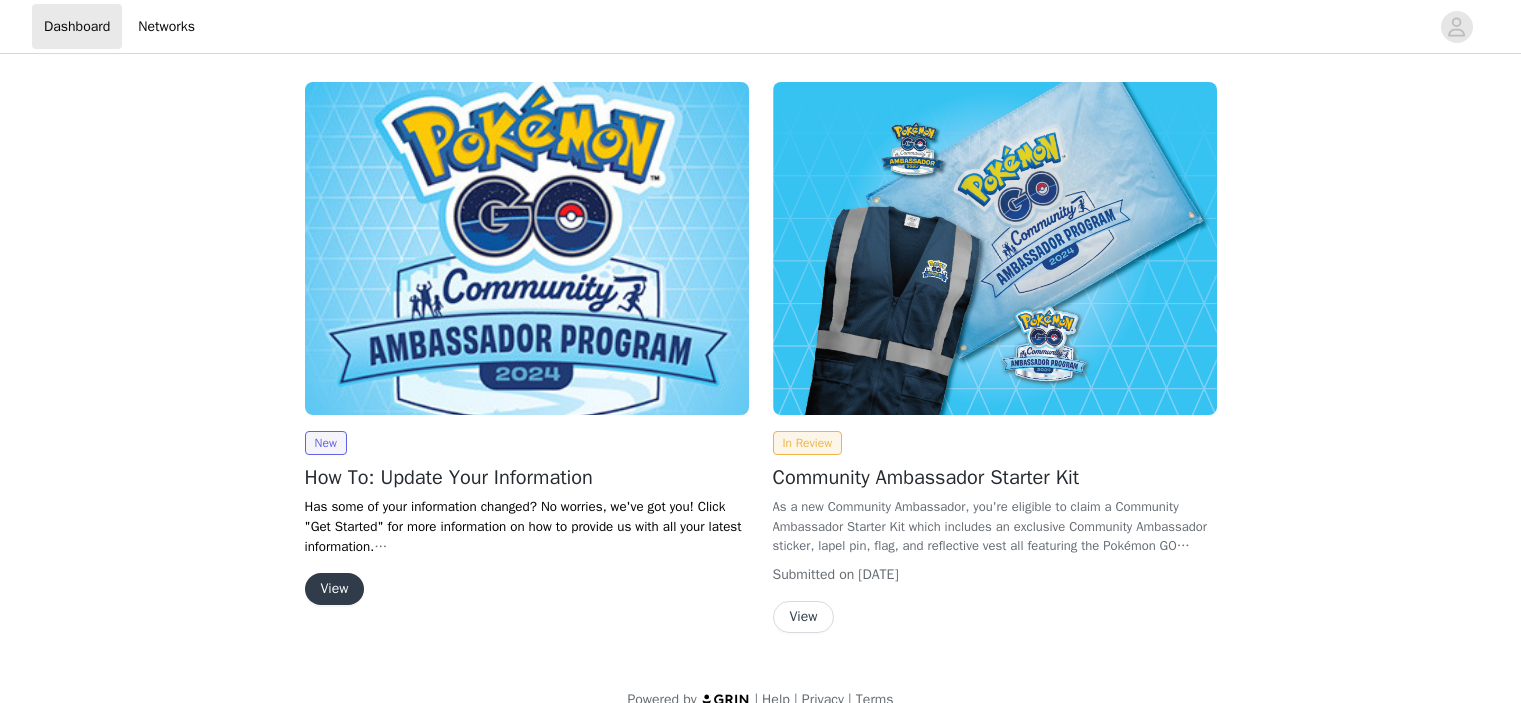 scroll, scrollTop: 0, scrollLeft: 0, axis: both 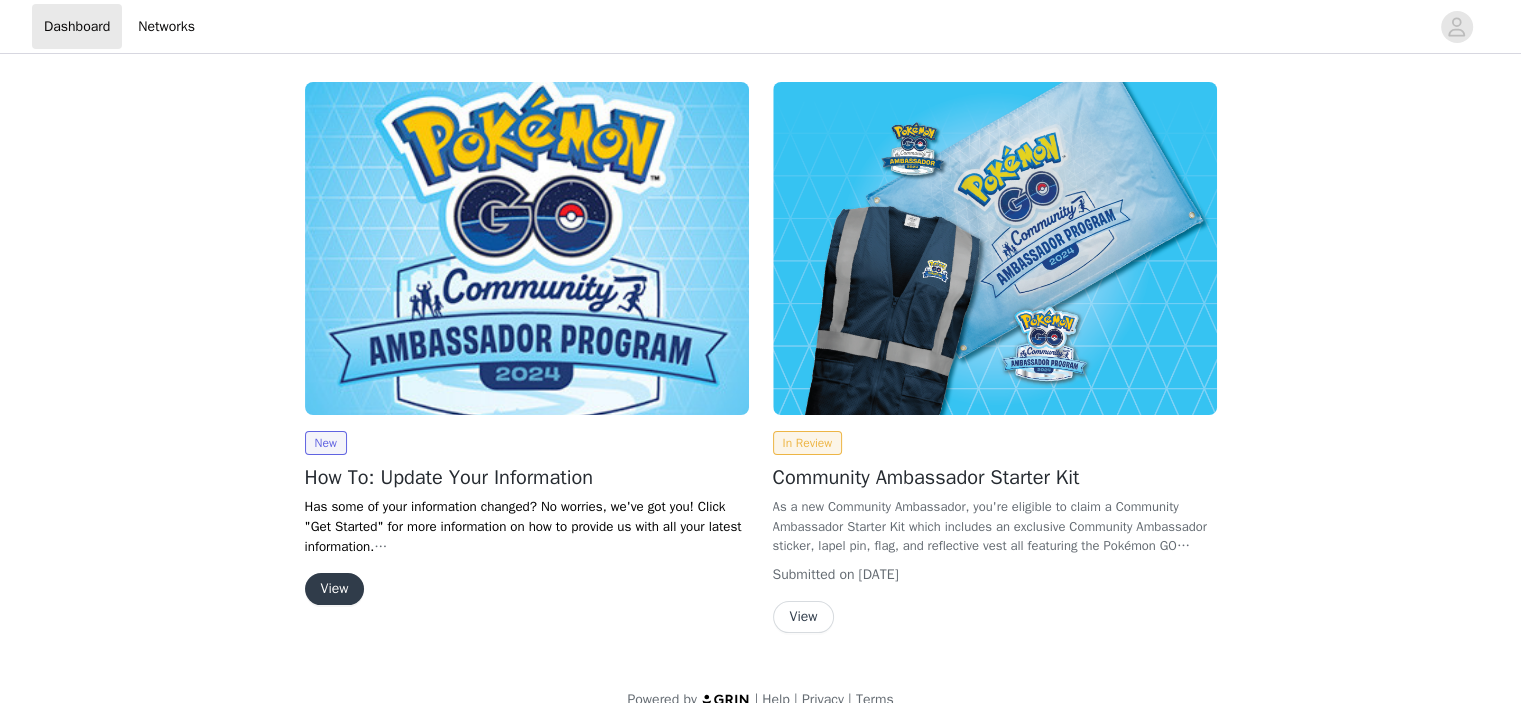 click on "View" at bounding box center (335, 589) 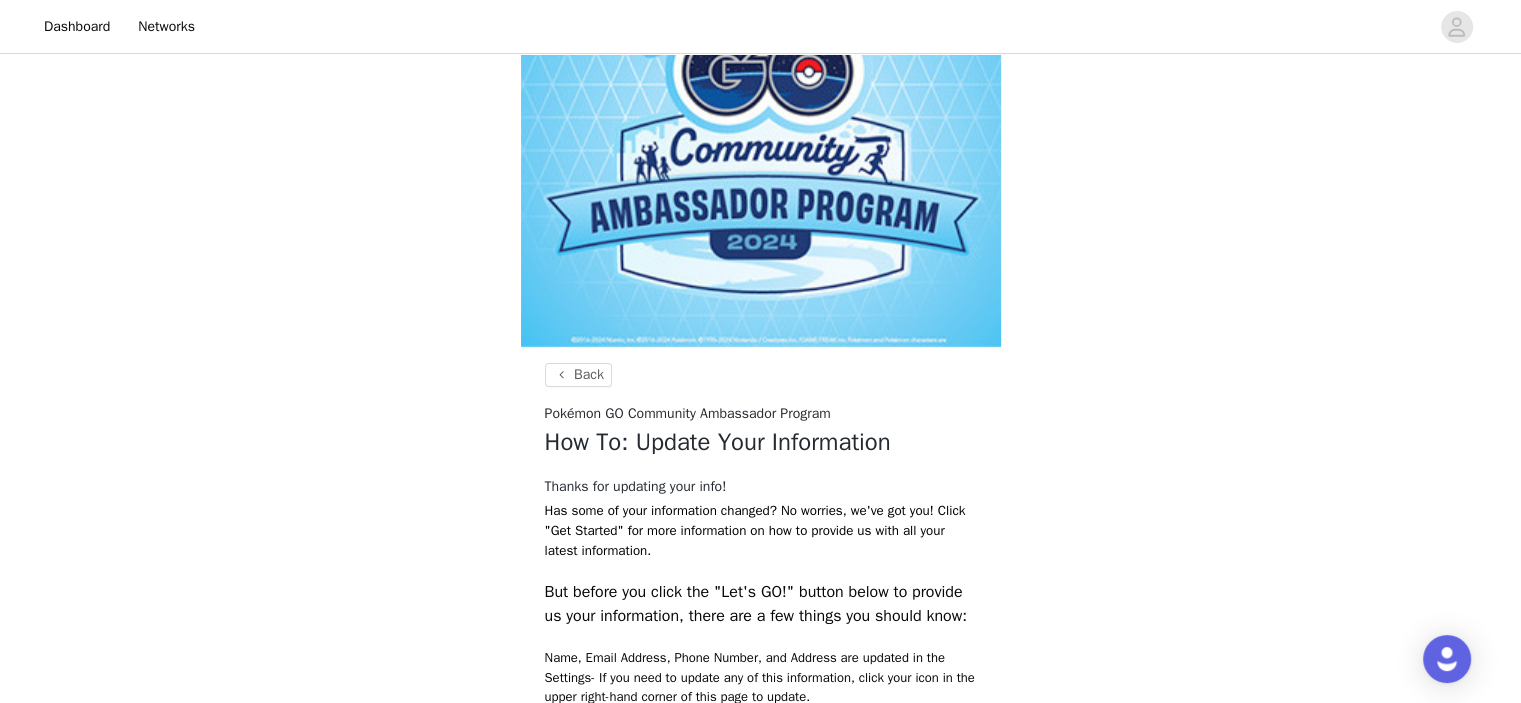 scroll, scrollTop: 192, scrollLeft: 0, axis: vertical 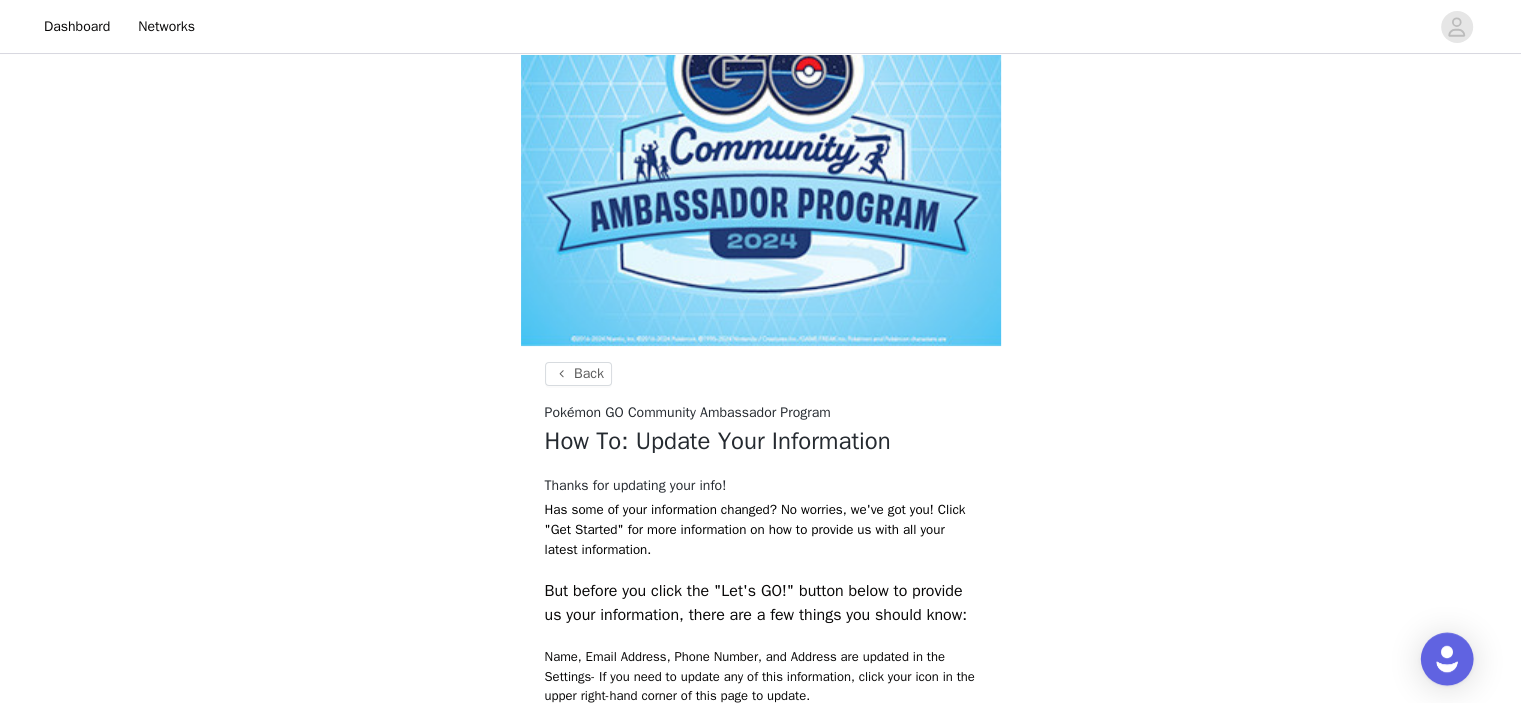 click at bounding box center [1447, 659] 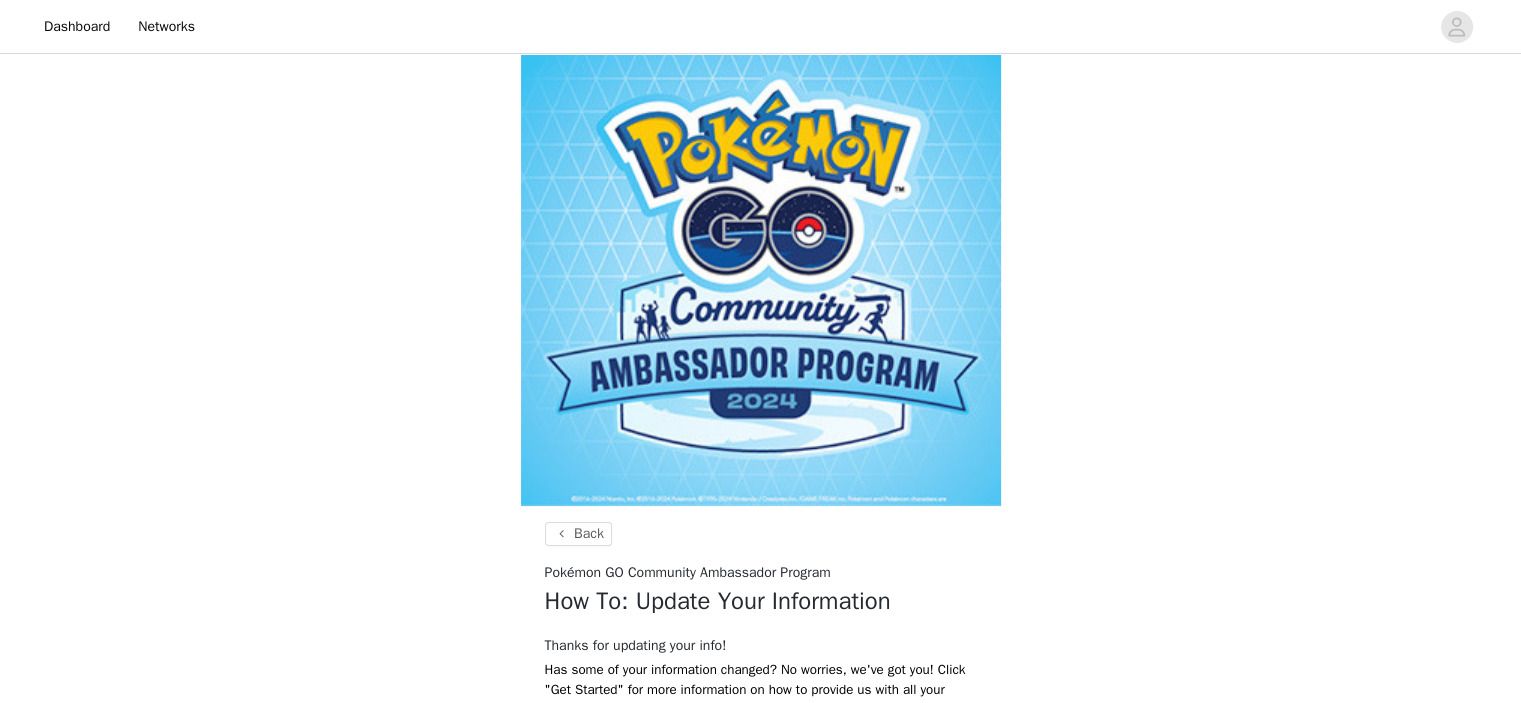 scroll, scrollTop: 0, scrollLeft: 0, axis: both 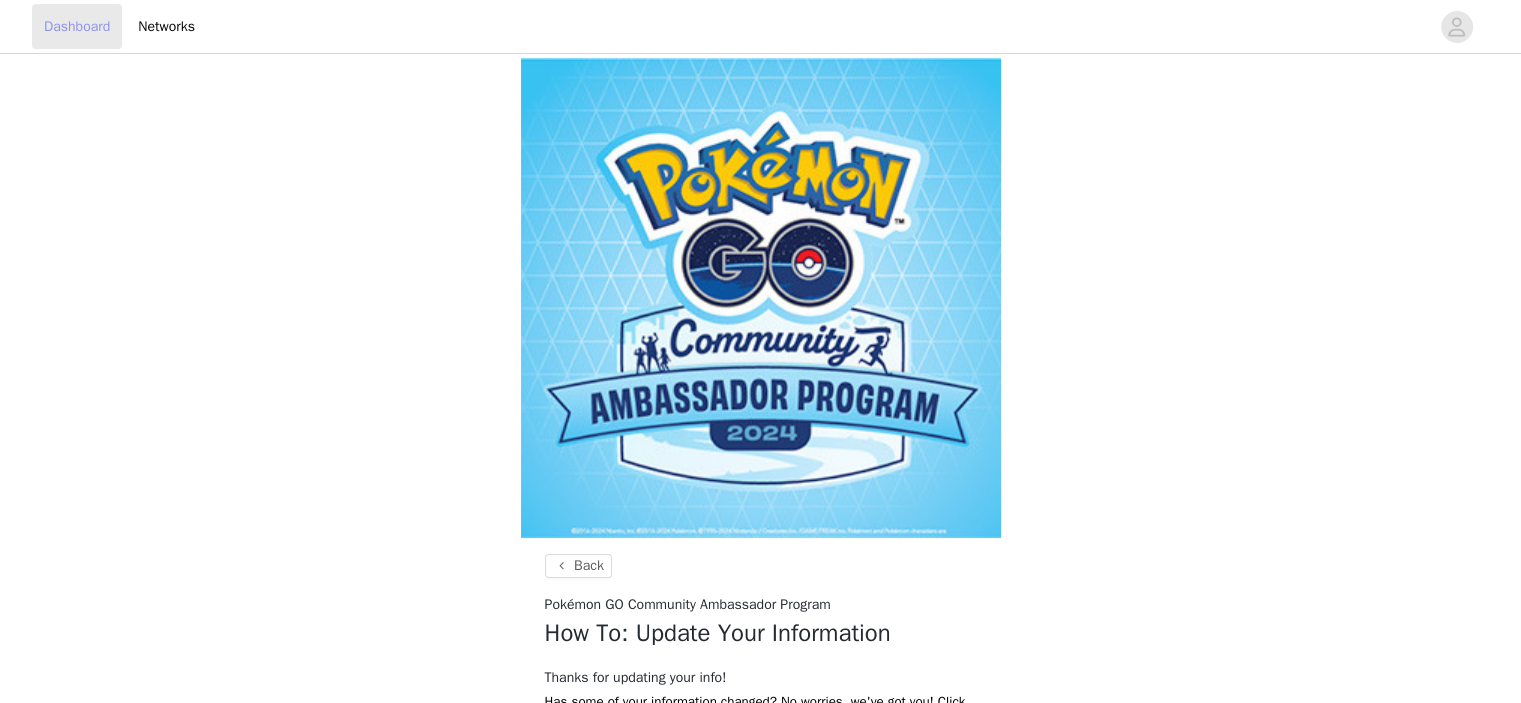 click on "Dashboard" at bounding box center (77, 26) 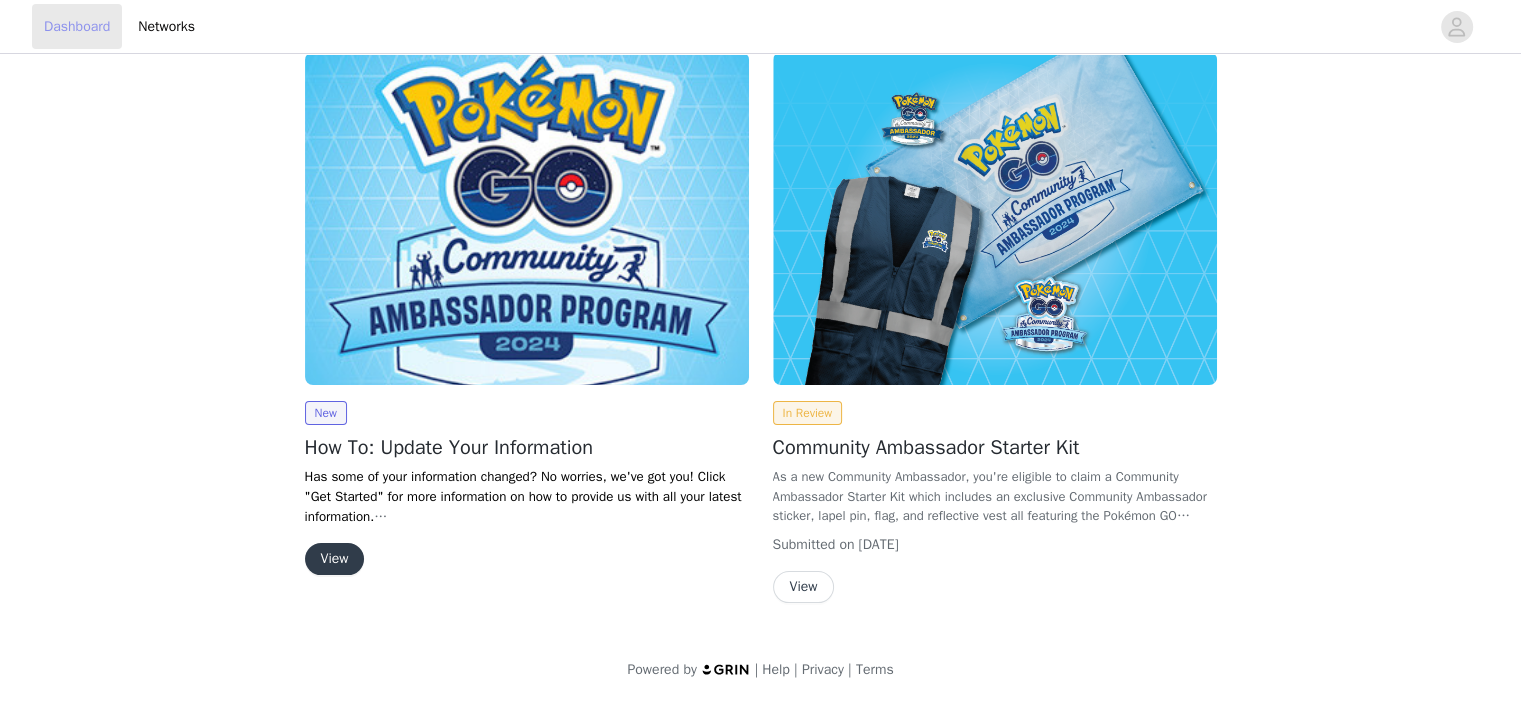 scroll, scrollTop: 0, scrollLeft: 0, axis: both 